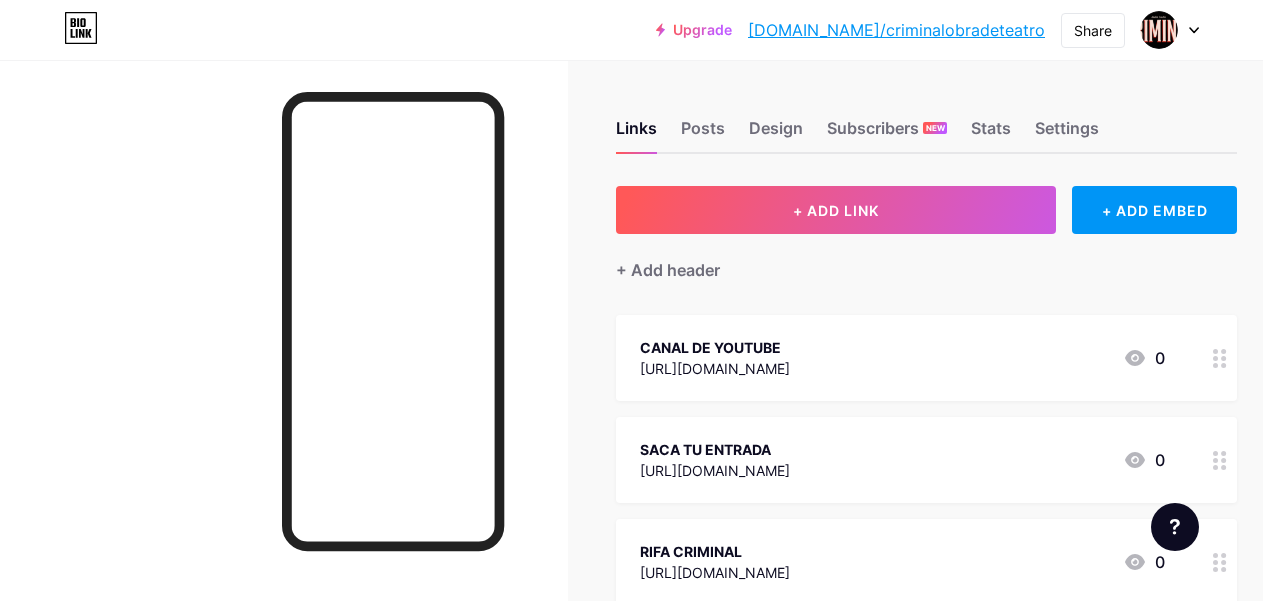 scroll, scrollTop: 0, scrollLeft: 0, axis: both 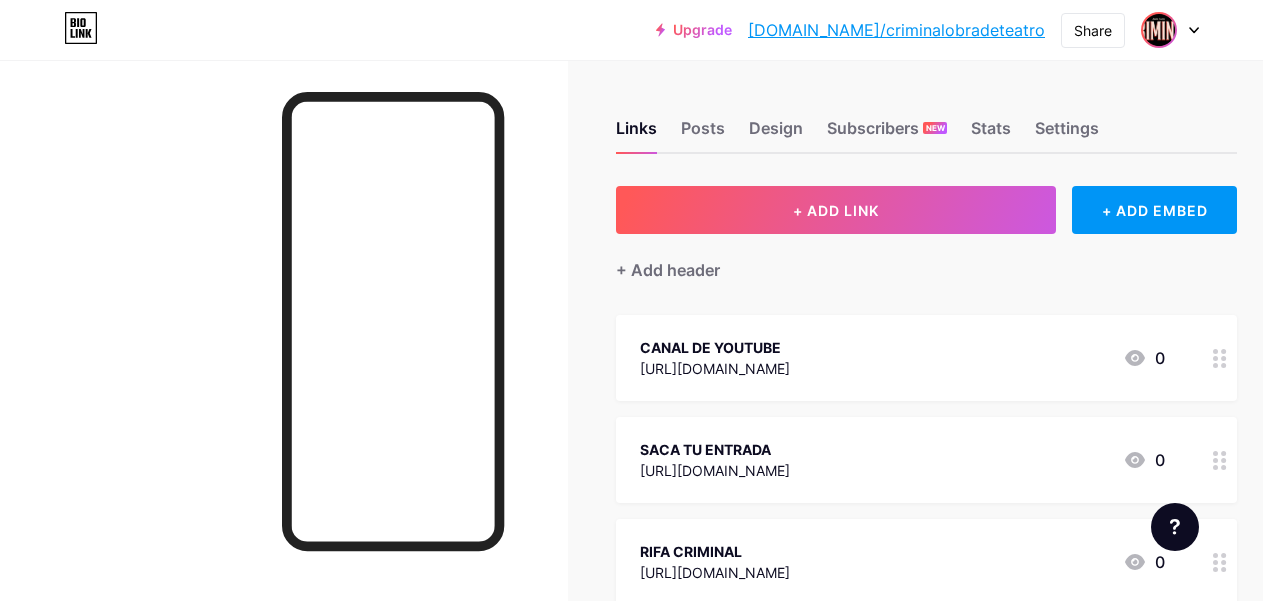 click at bounding box center (1159, 30) 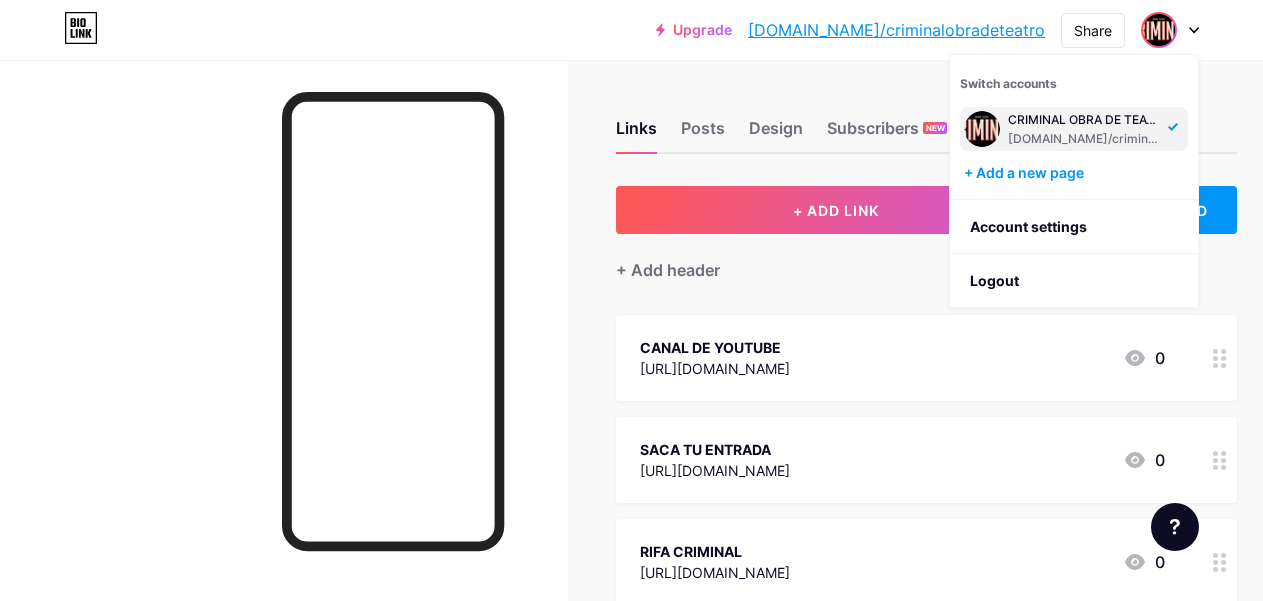 click on "[DOMAIN_NAME]/criminalobradeteatro" at bounding box center [896, 30] 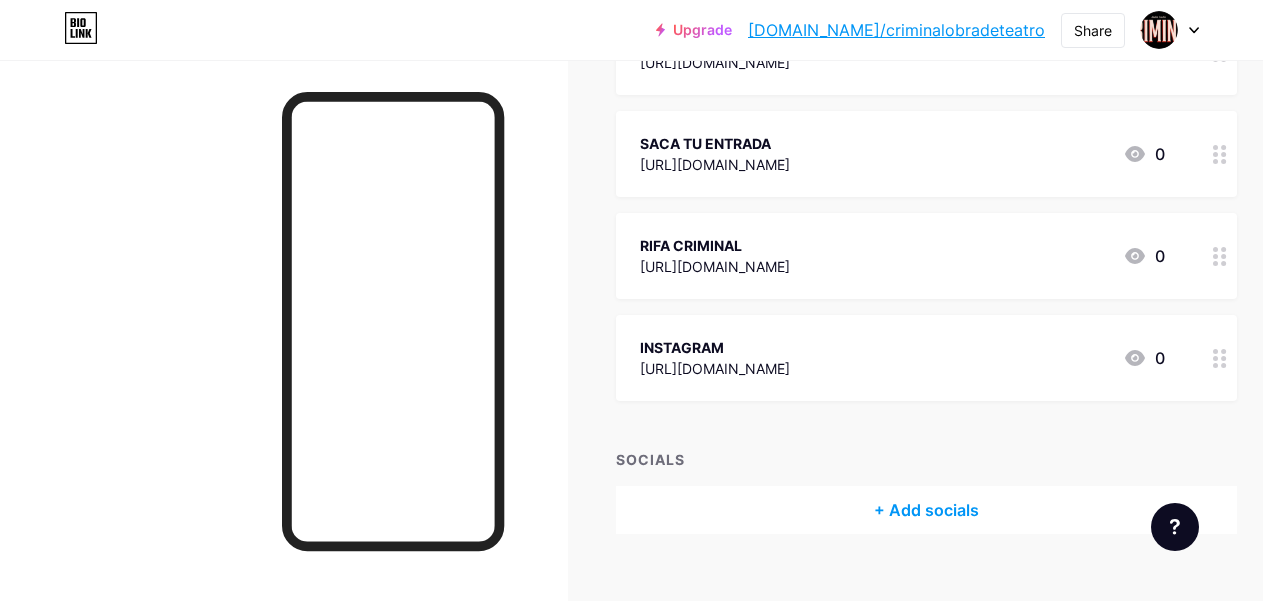 scroll, scrollTop: 204, scrollLeft: 0, axis: vertical 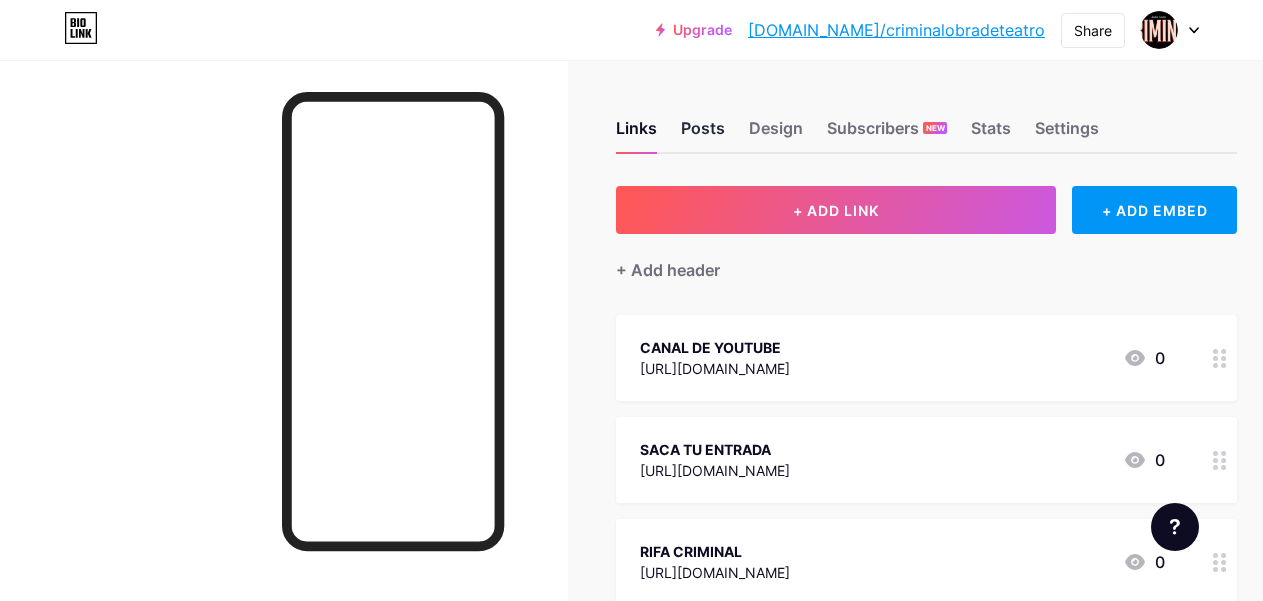 click on "Posts" at bounding box center [703, 134] 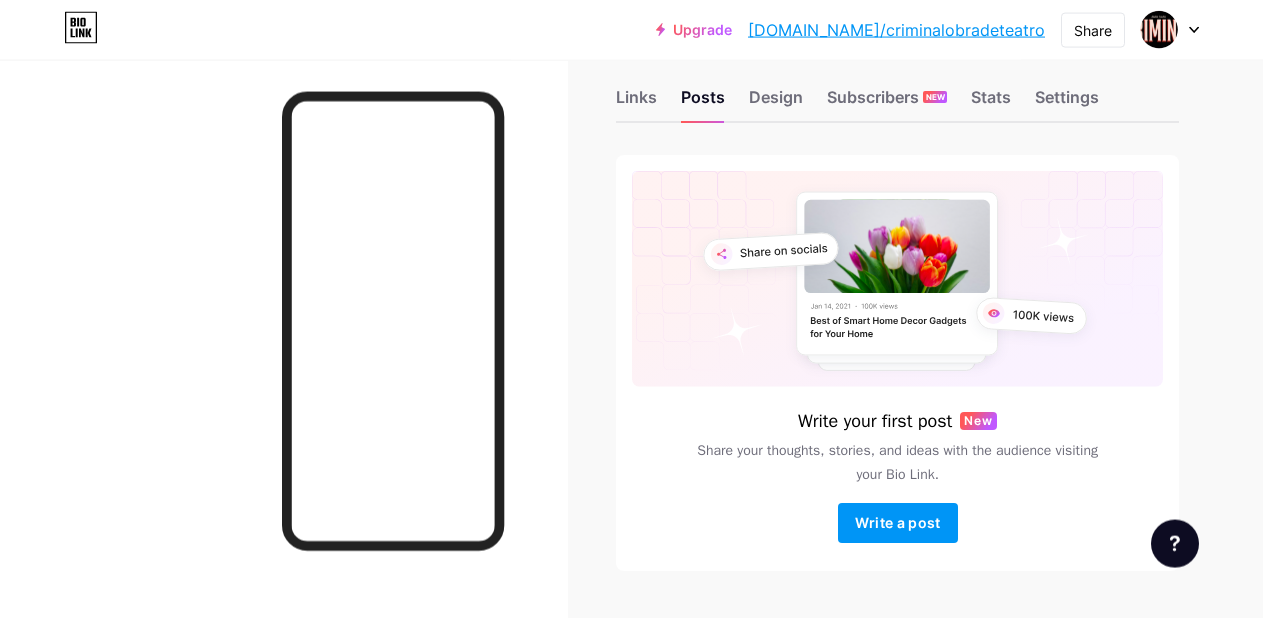 scroll, scrollTop: 0, scrollLeft: 0, axis: both 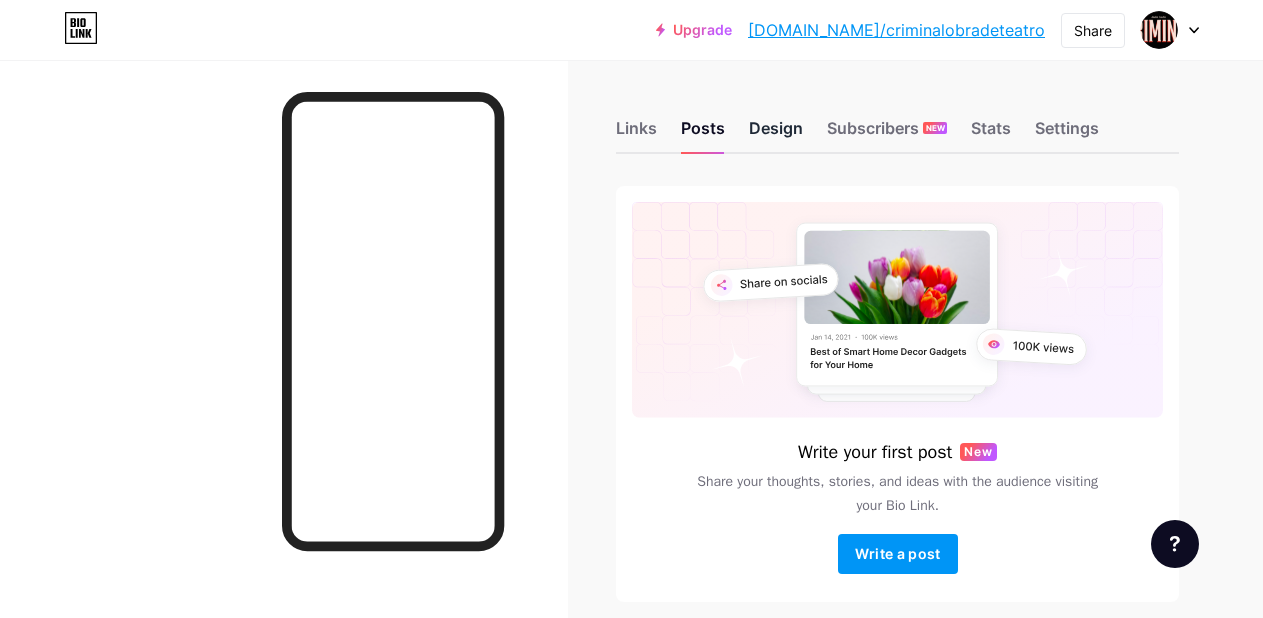 click on "Design" at bounding box center (776, 134) 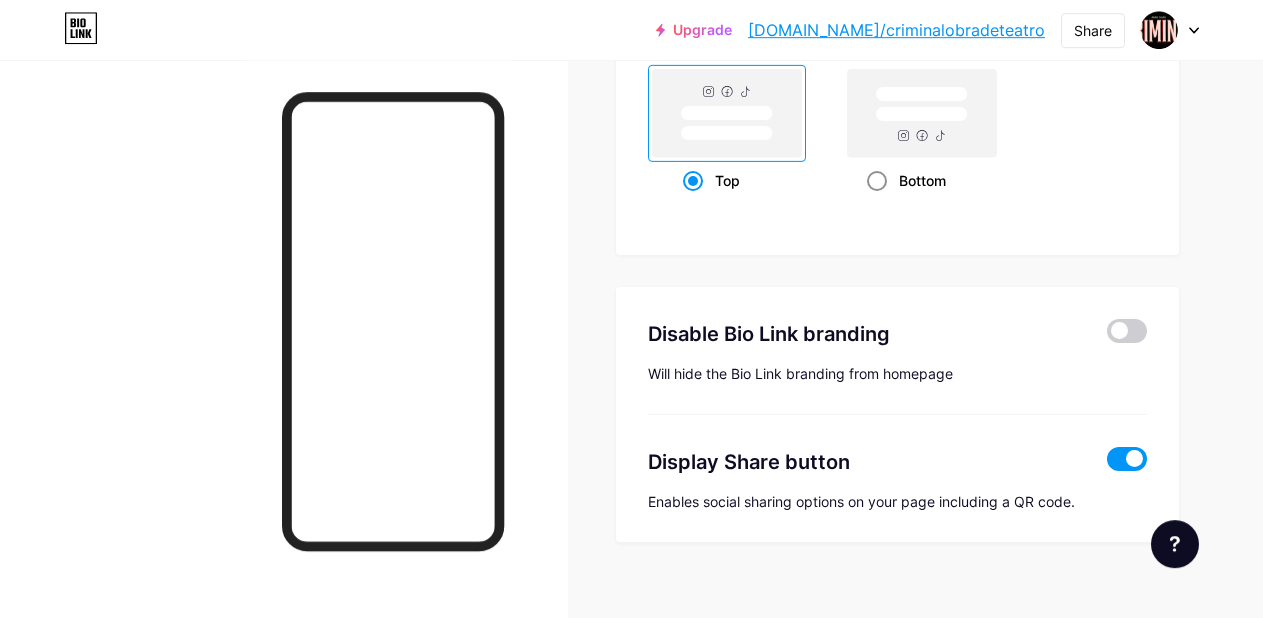 scroll, scrollTop: 2779, scrollLeft: 0, axis: vertical 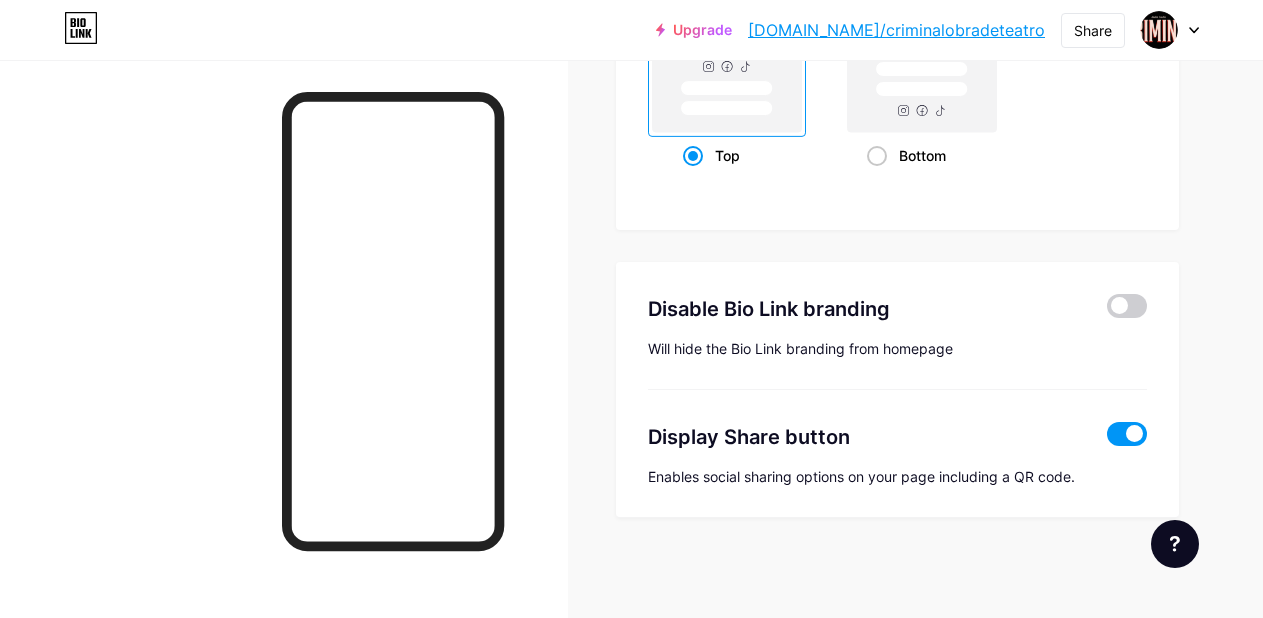 click at bounding box center [1170, 30] 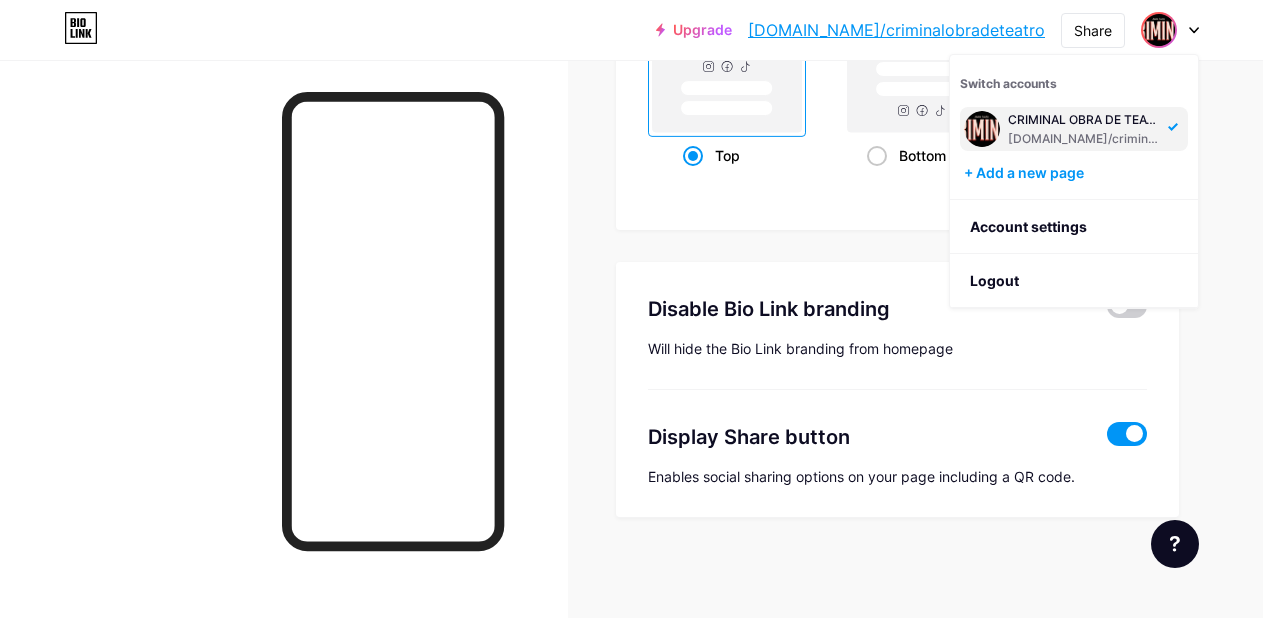 click at bounding box center (284, 369) 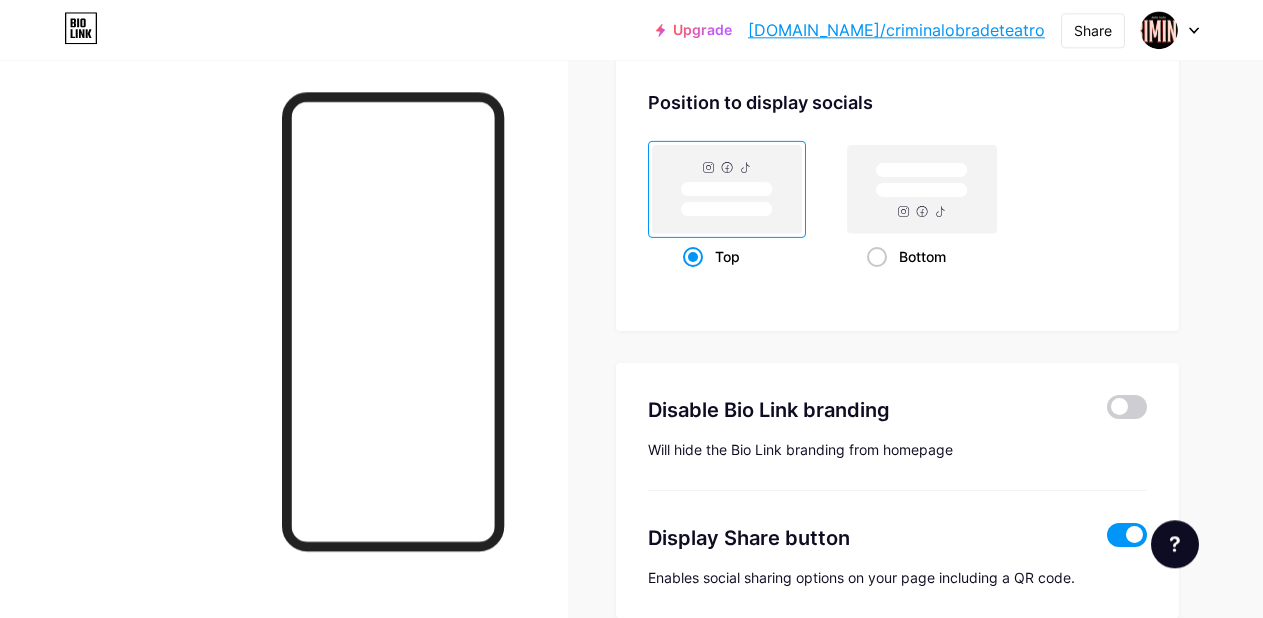 scroll, scrollTop: 2677, scrollLeft: 0, axis: vertical 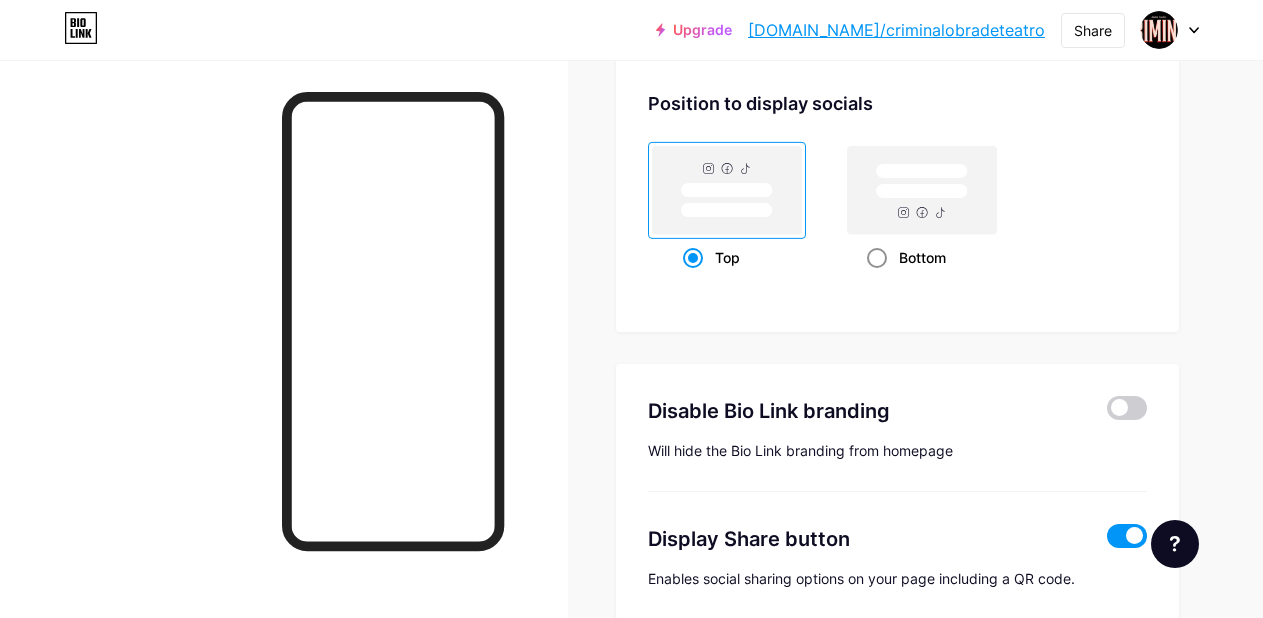 click 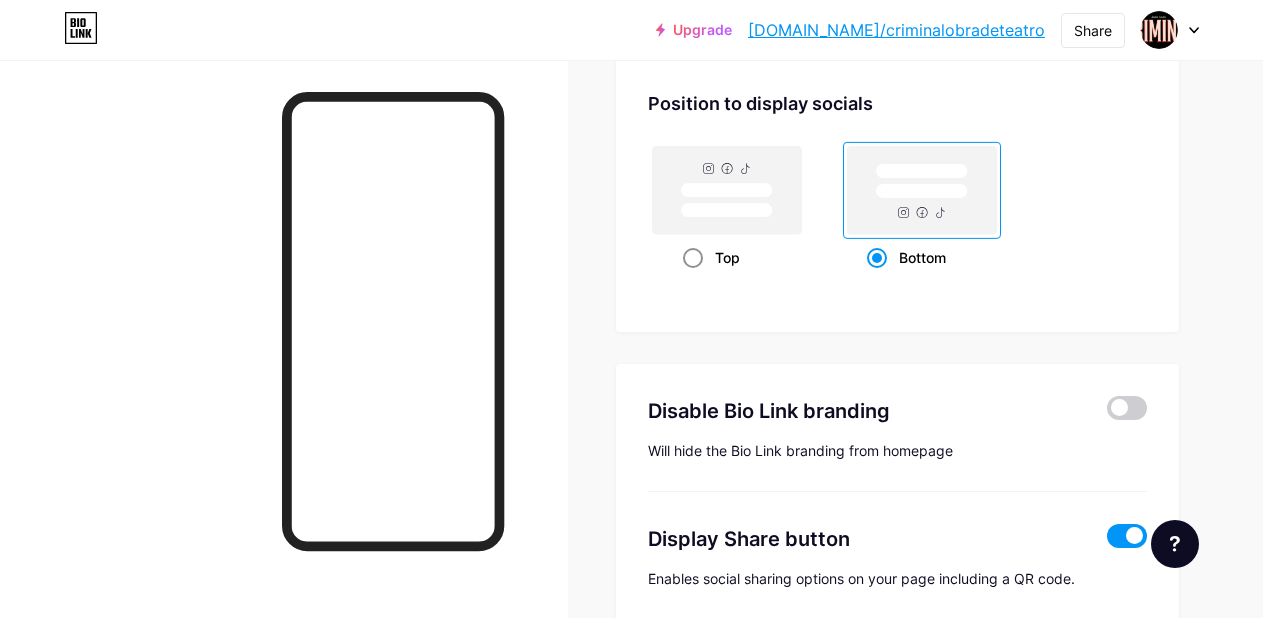 click 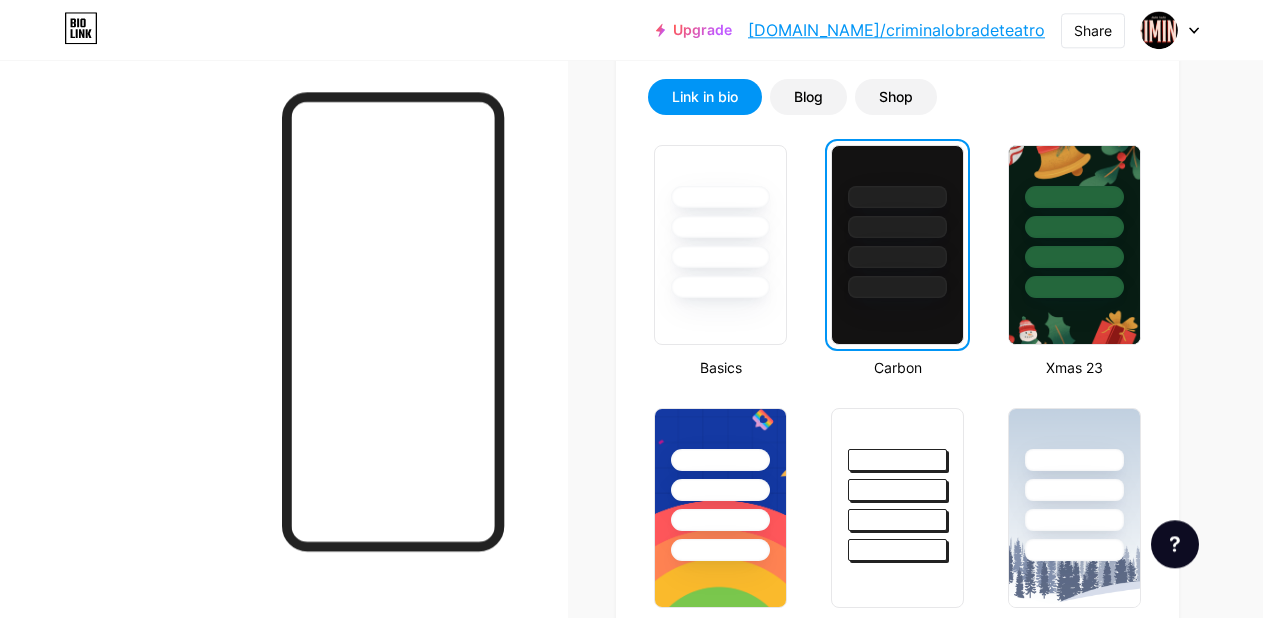 scroll, scrollTop: 433, scrollLeft: 0, axis: vertical 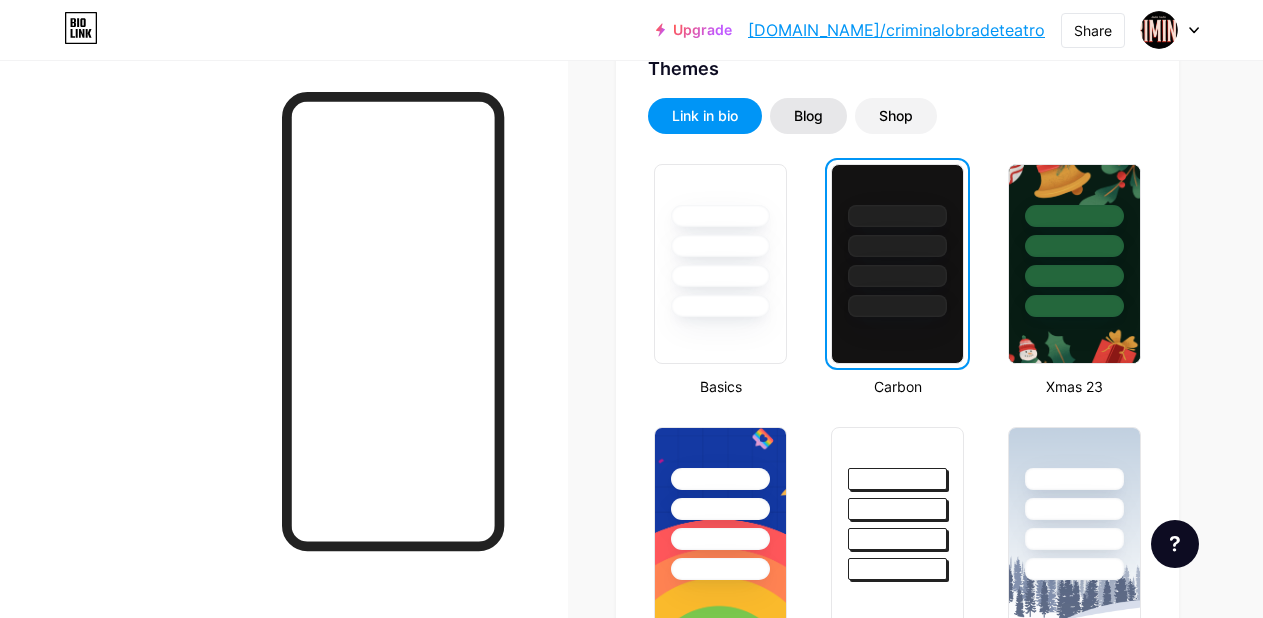click on "Blog" at bounding box center (808, 116) 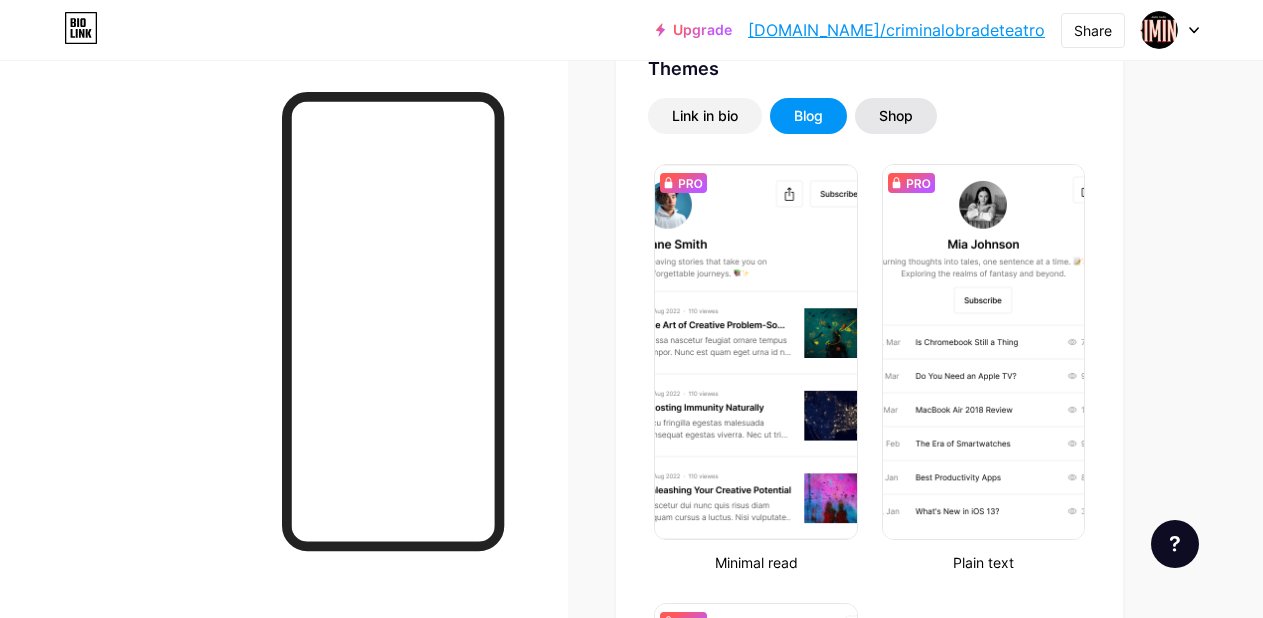 click on "Shop" at bounding box center [896, 116] 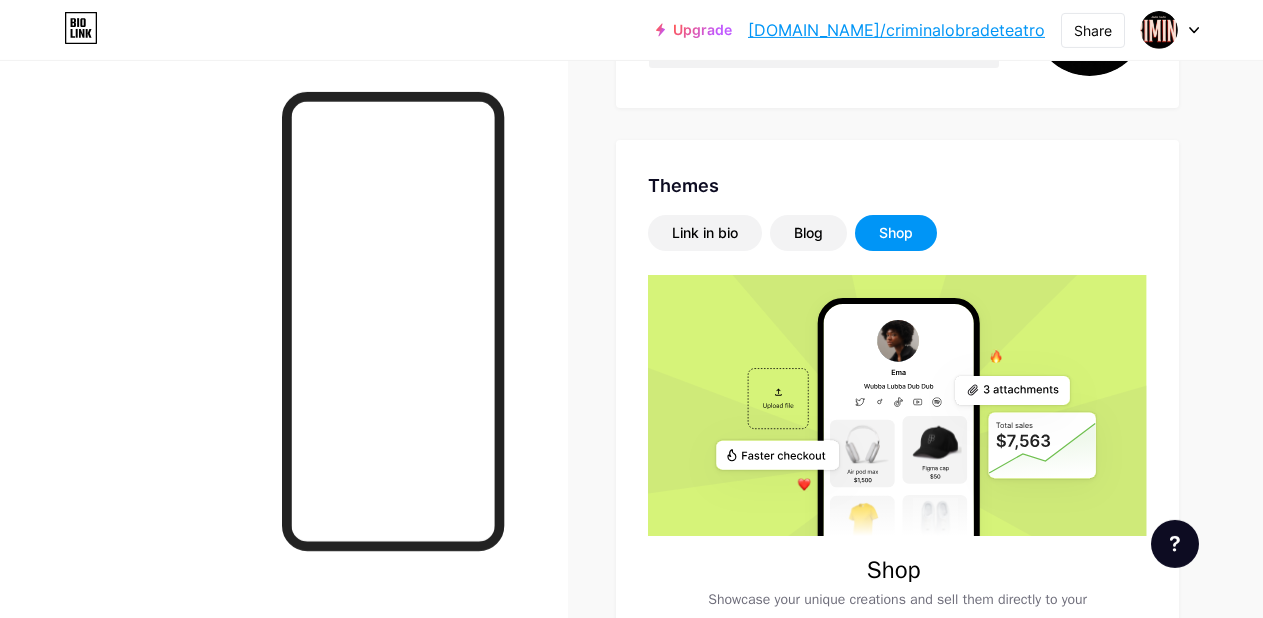 scroll, scrollTop: 194, scrollLeft: 0, axis: vertical 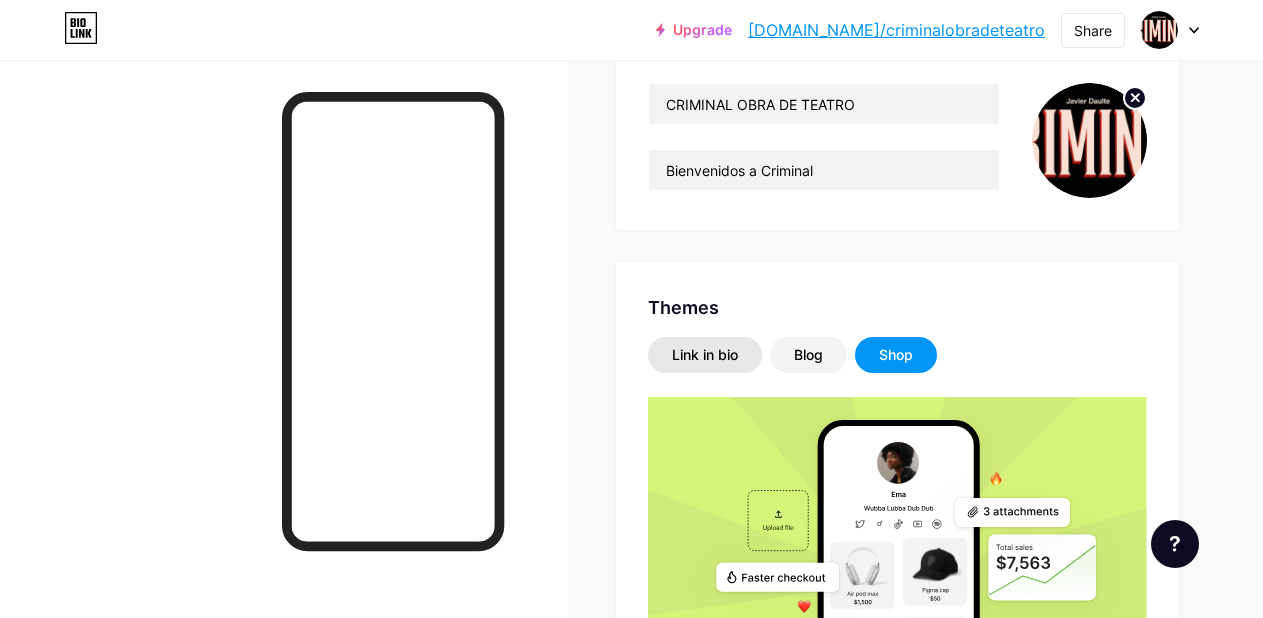 click on "Link in bio" at bounding box center [705, 355] 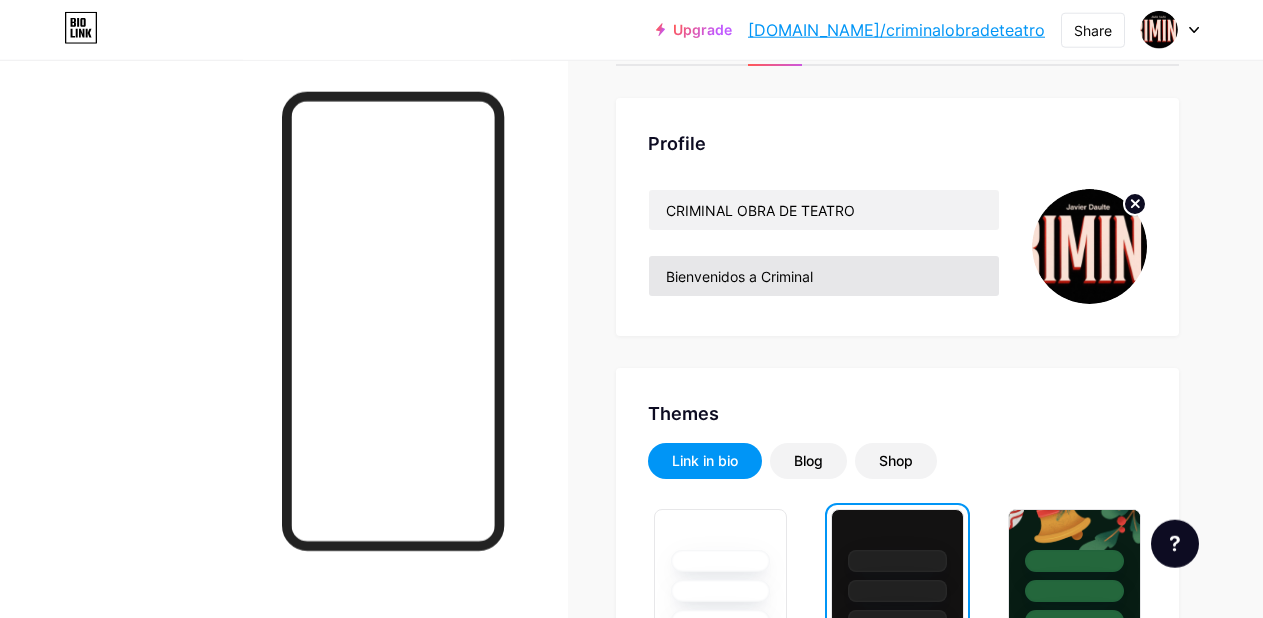 scroll, scrollTop: 0, scrollLeft: 0, axis: both 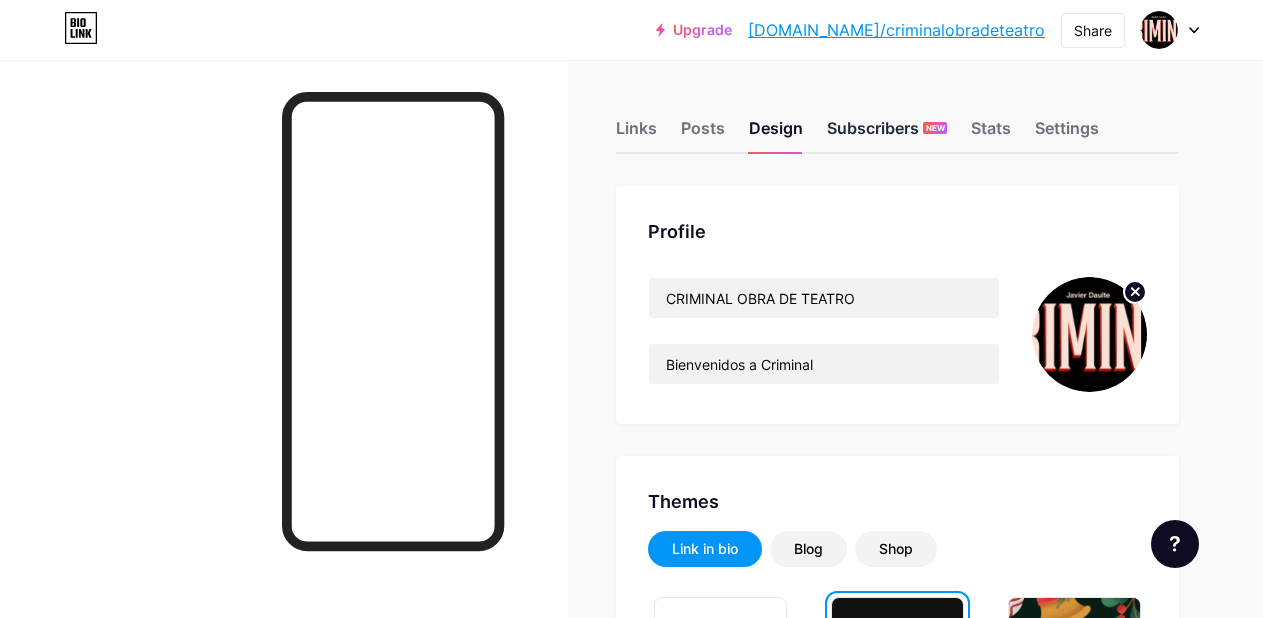 click on "Subscribers
NEW" at bounding box center [887, 134] 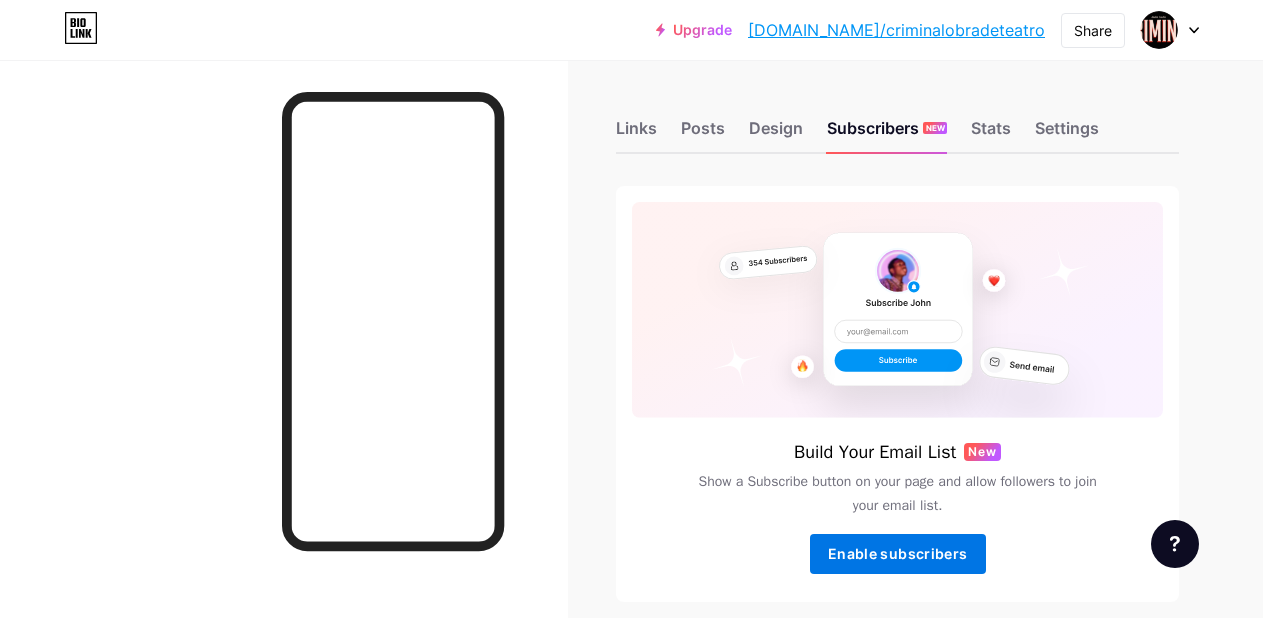 click on "Enable subscribers" at bounding box center [897, 553] 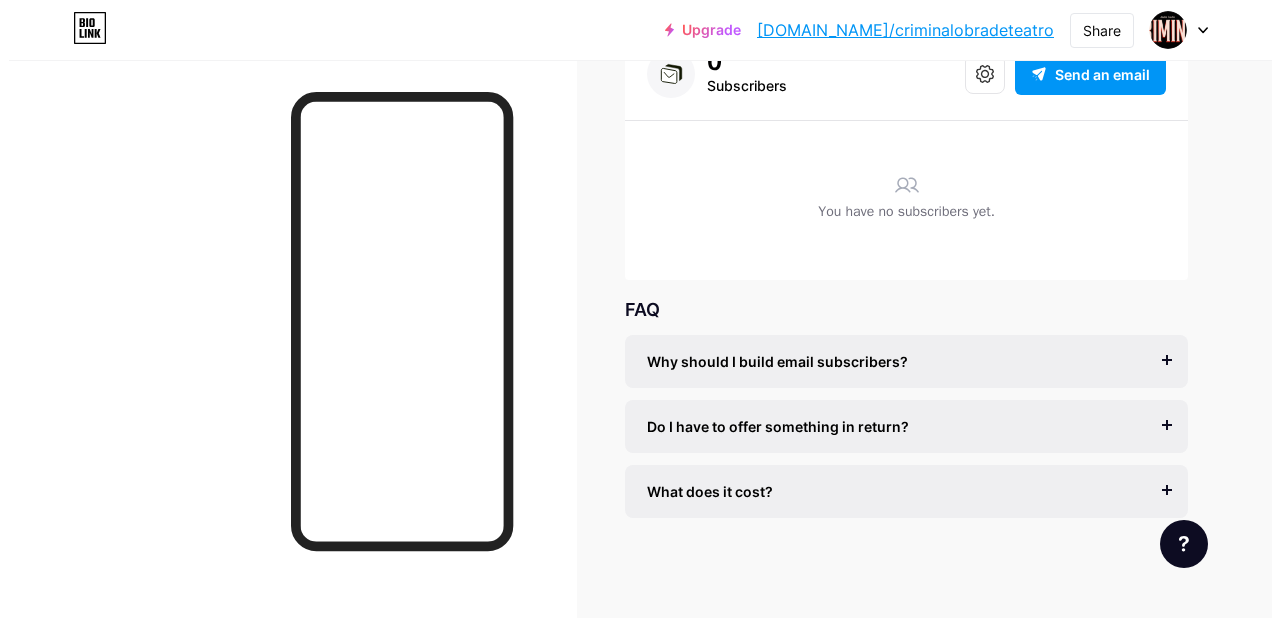 scroll, scrollTop: 0, scrollLeft: 0, axis: both 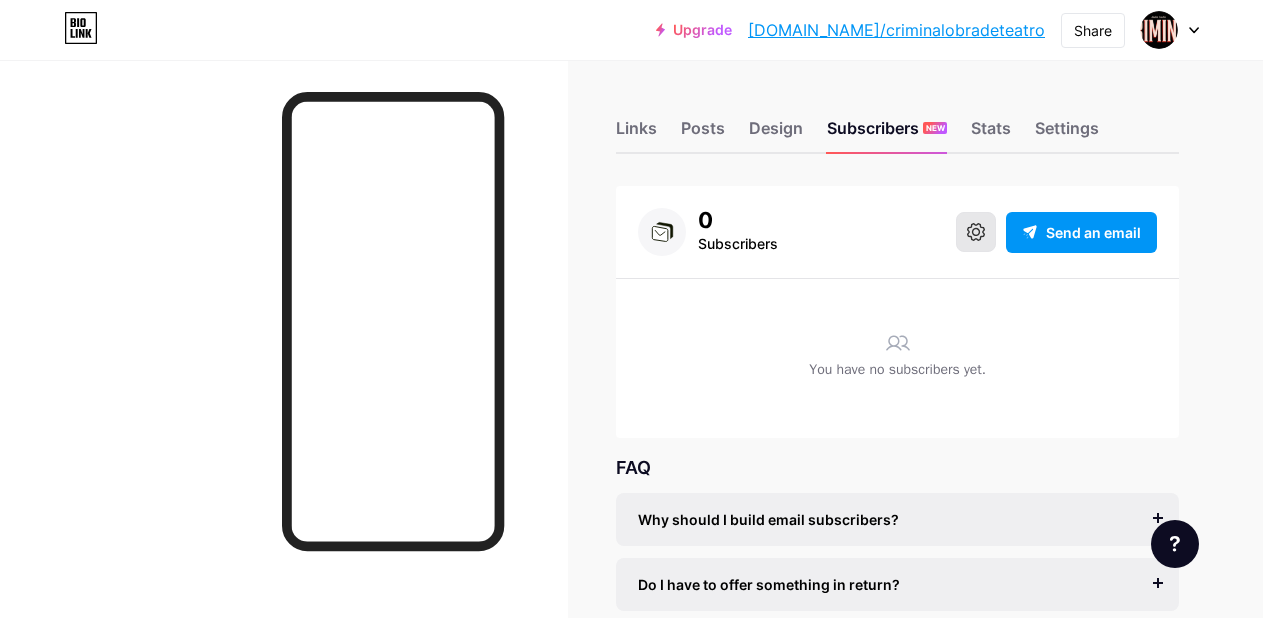 click 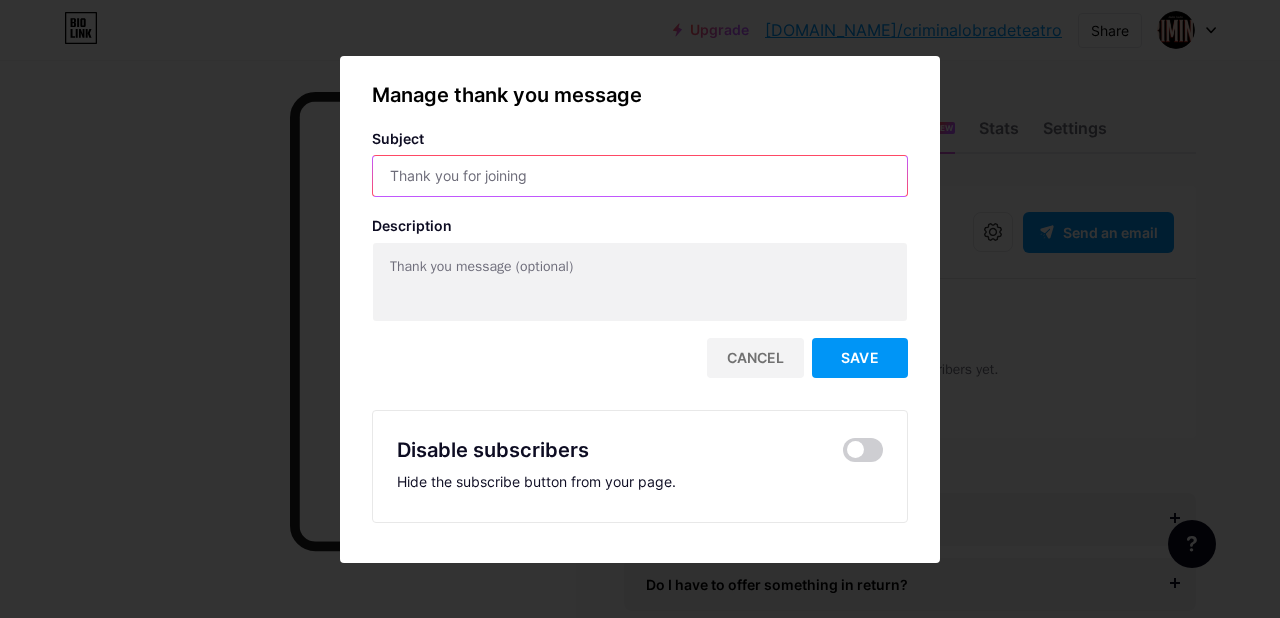 click at bounding box center [640, 176] 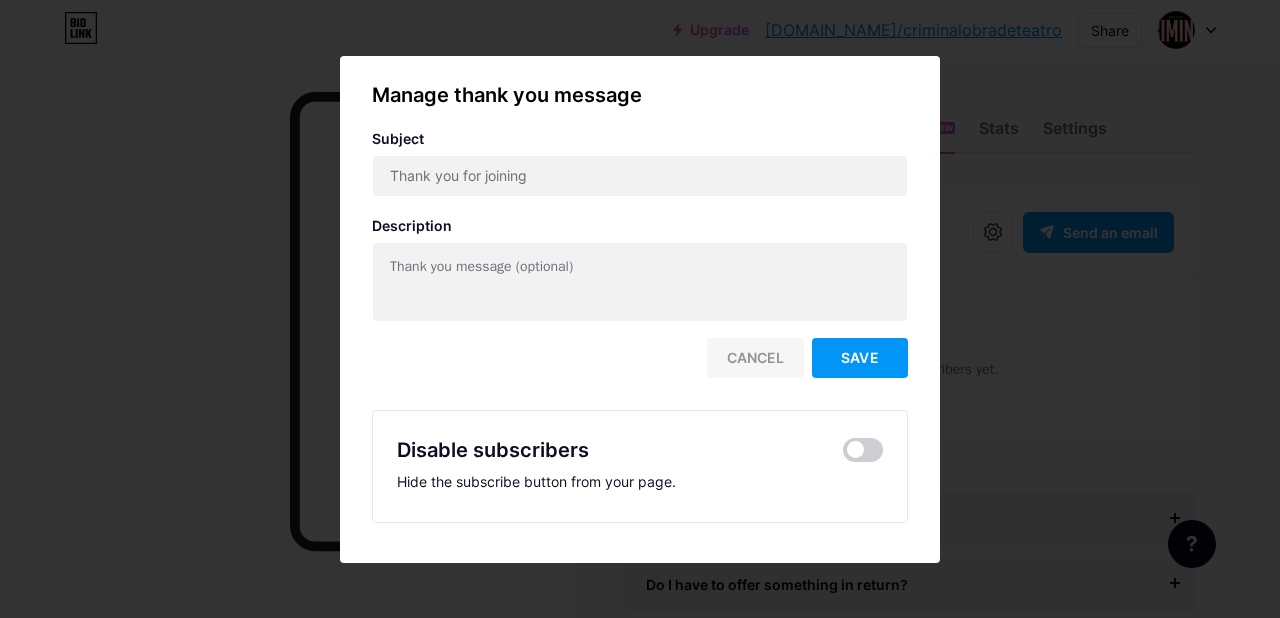 click on "Cancel" at bounding box center [755, 358] 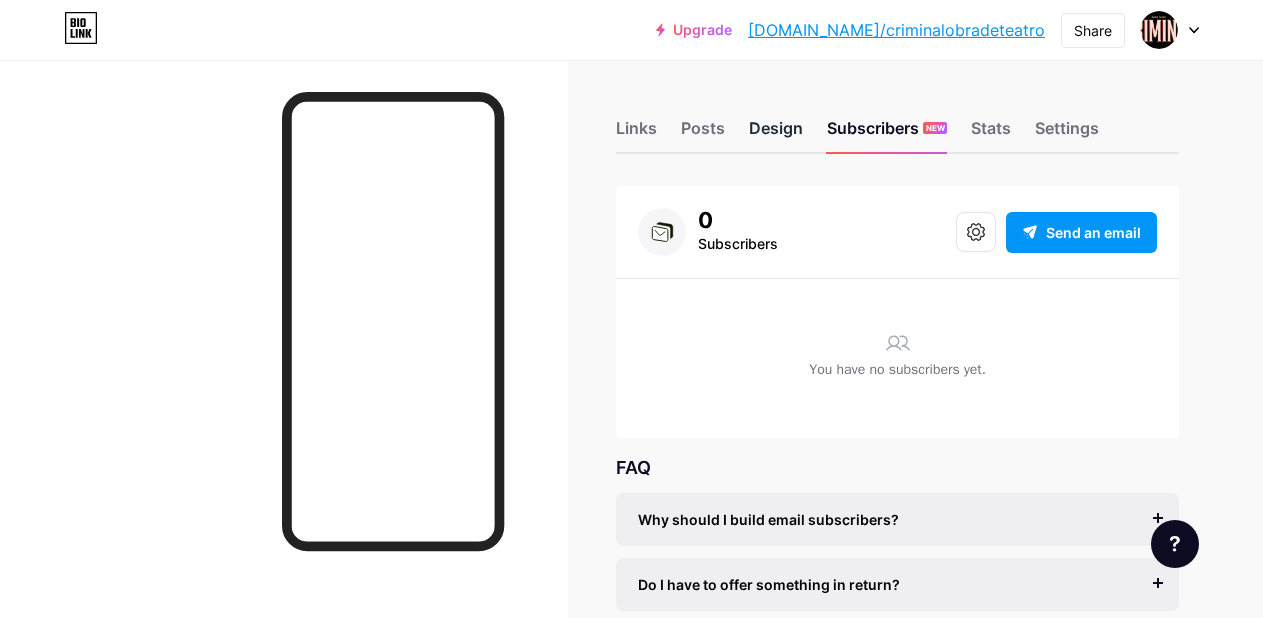 click on "Design" at bounding box center (776, 134) 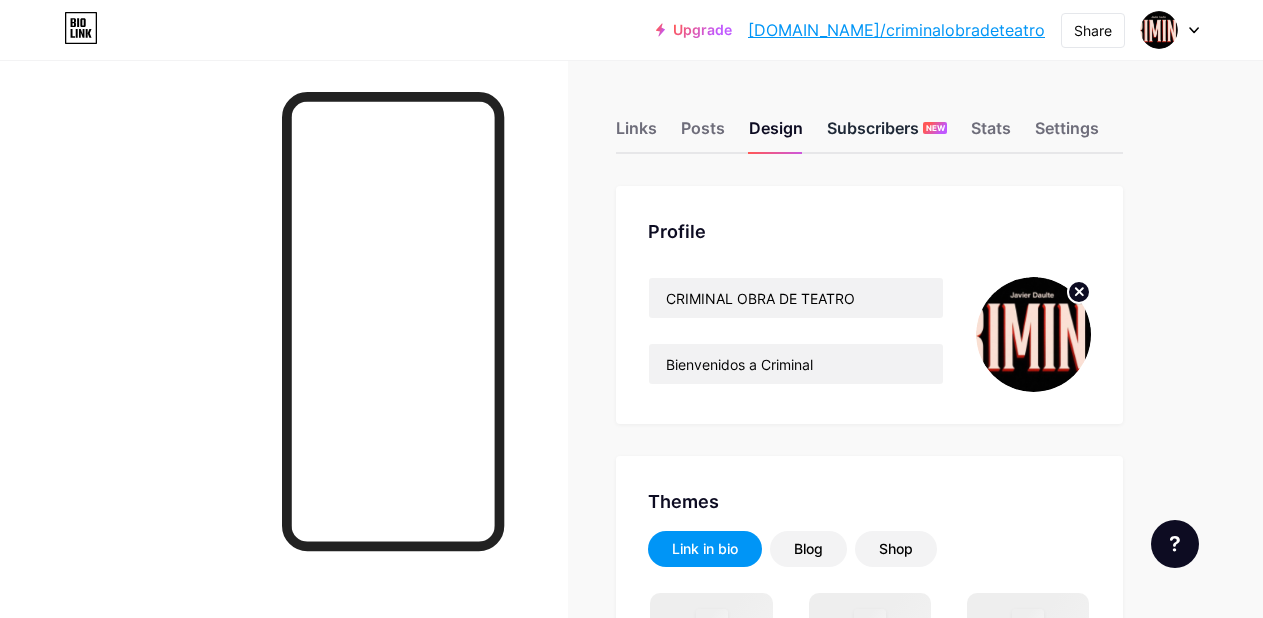 click on "Subscribers
NEW" at bounding box center (887, 134) 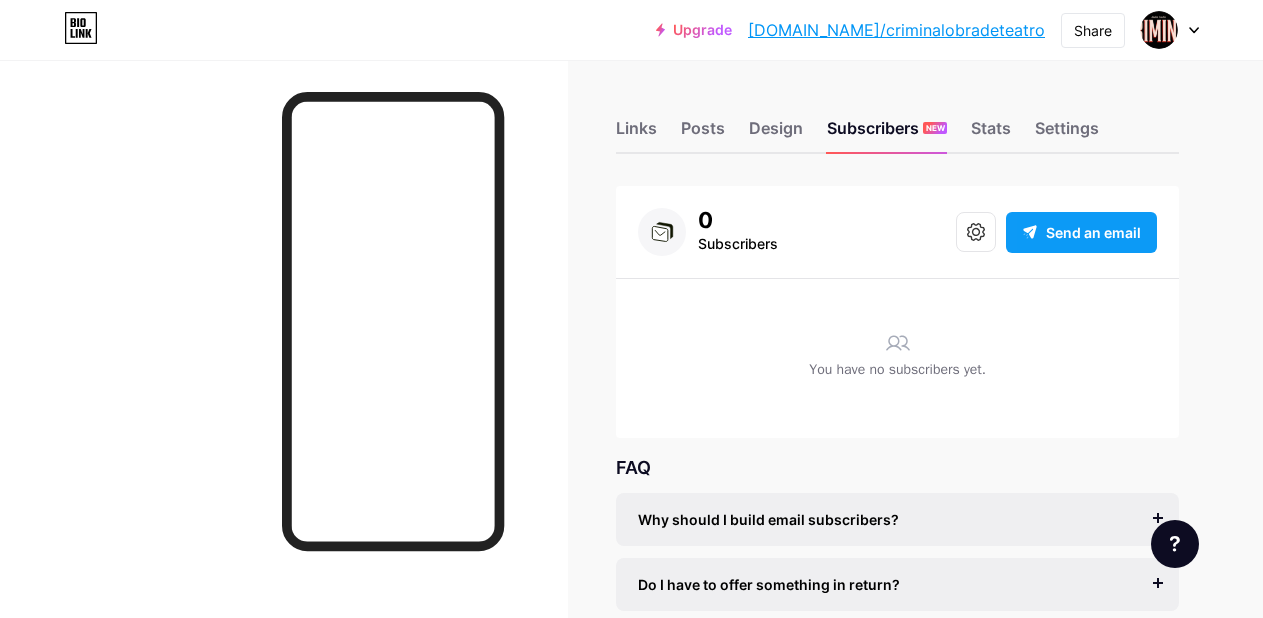 click on "Send an email" at bounding box center [1093, 232] 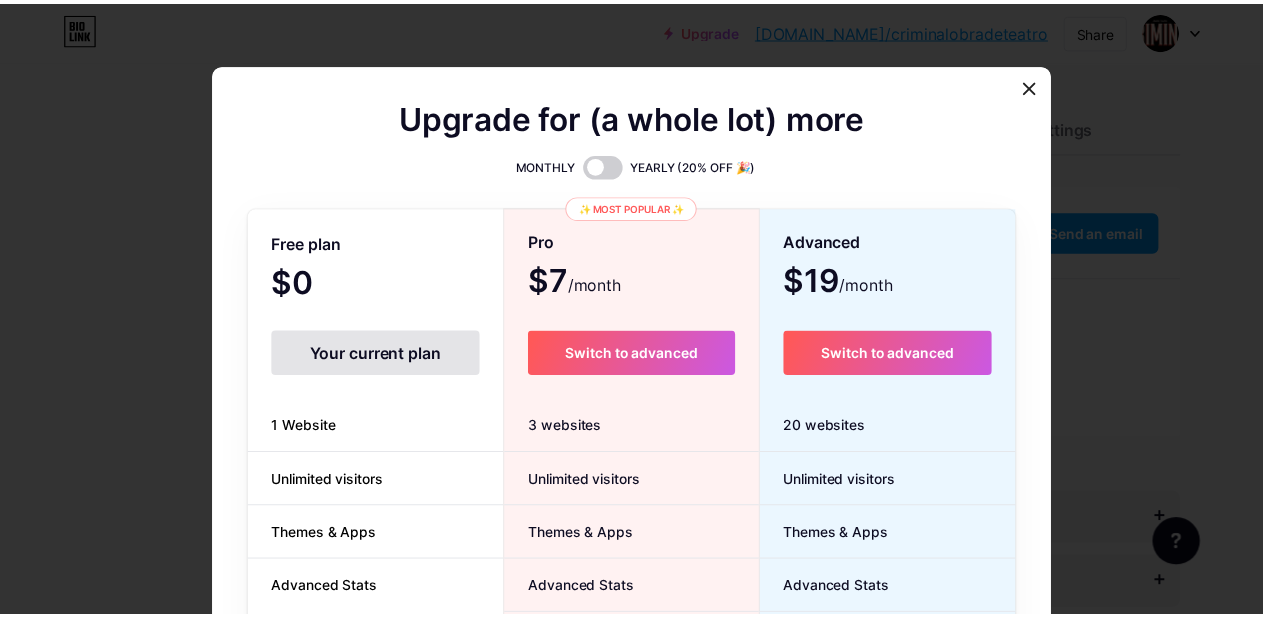 scroll, scrollTop: 0, scrollLeft: 0, axis: both 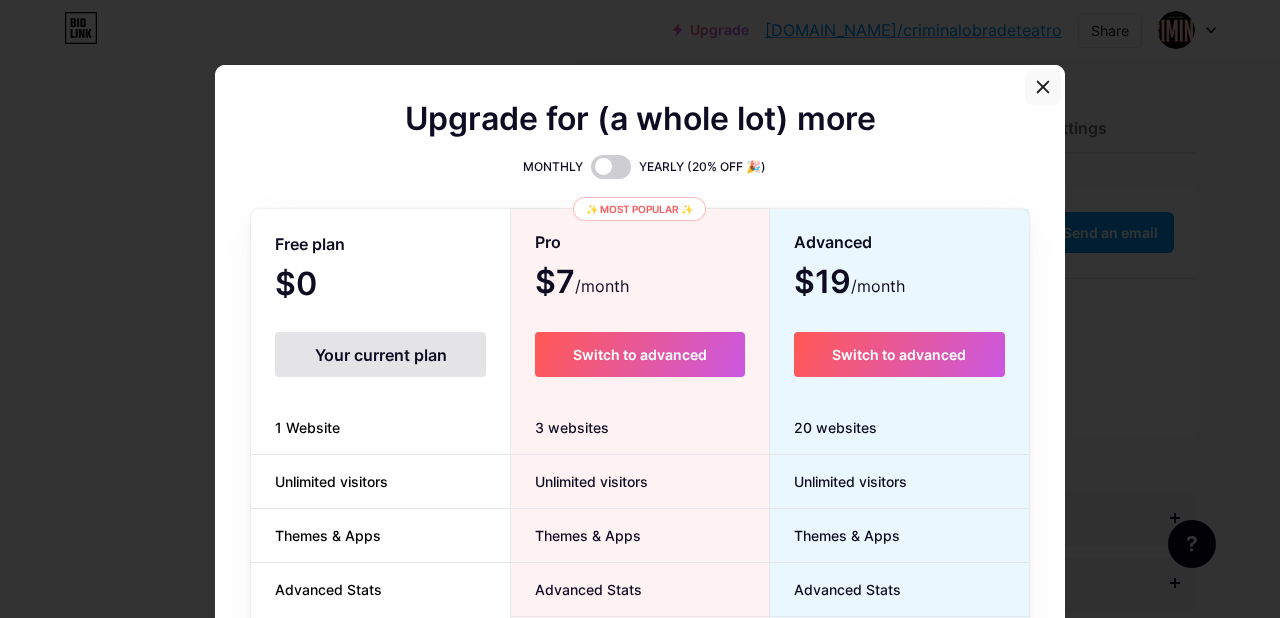 click 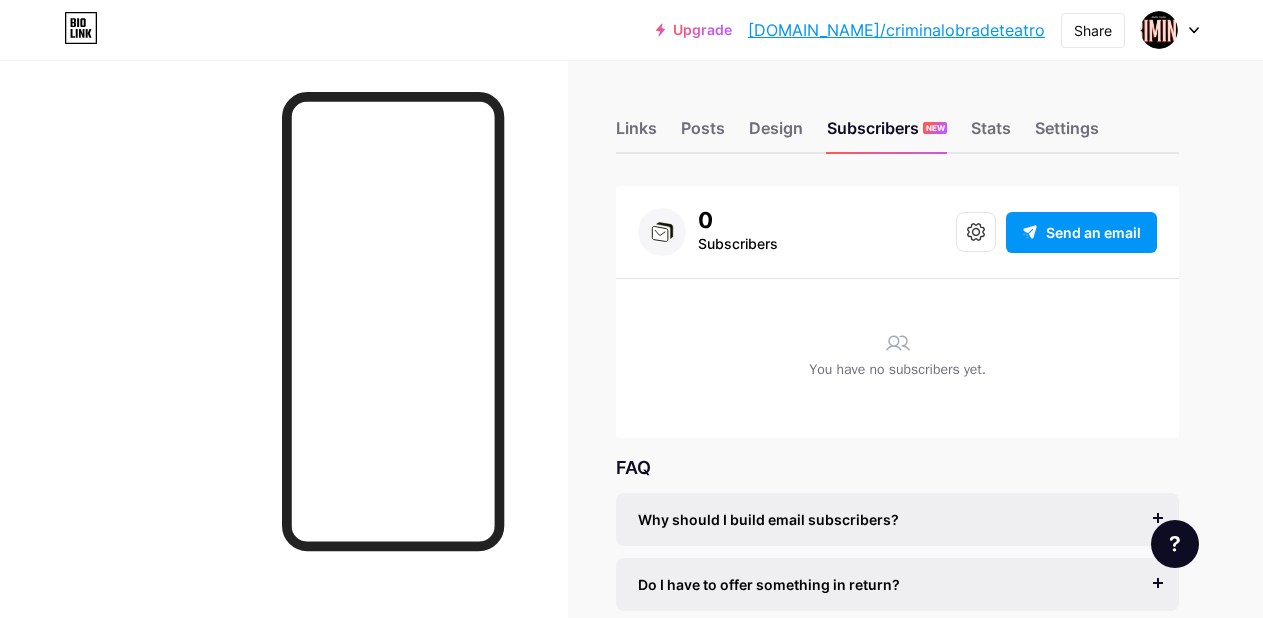 click 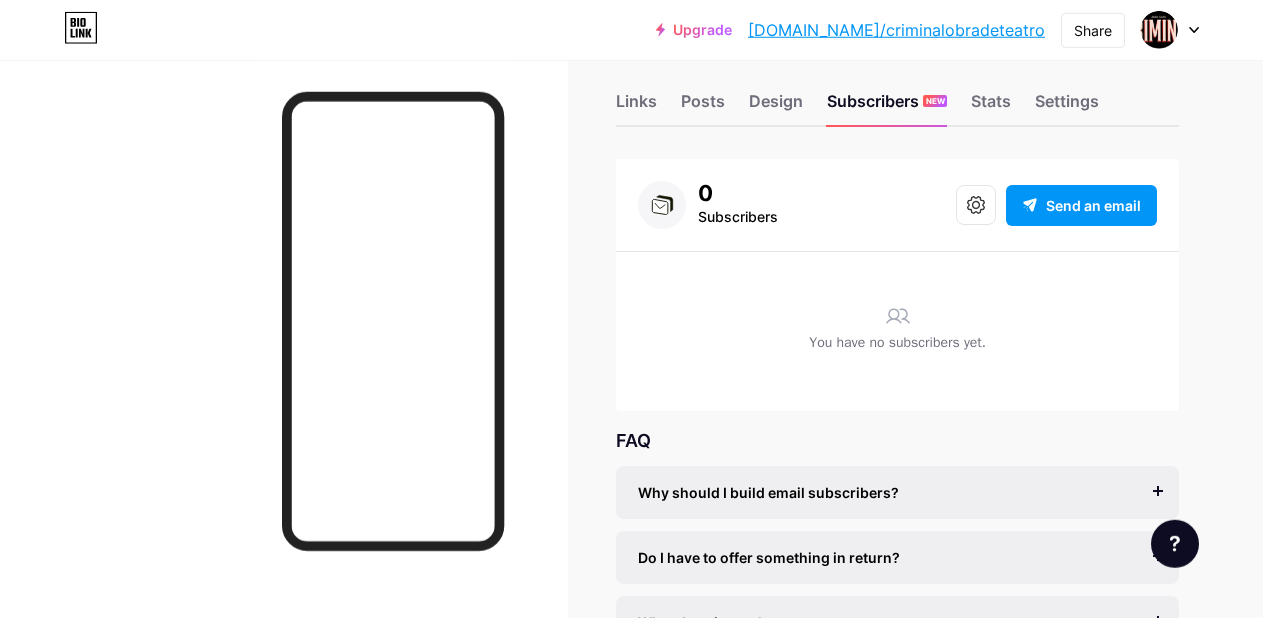 scroll, scrollTop: 0, scrollLeft: 0, axis: both 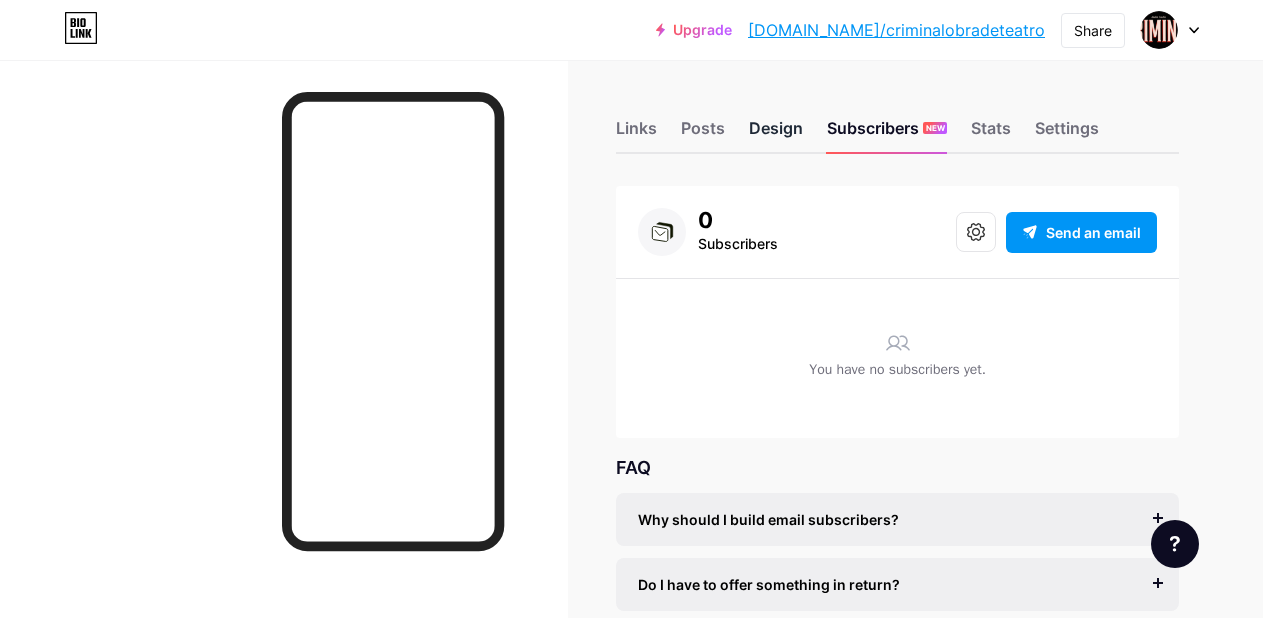 click on "Design" at bounding box center (776, 134) 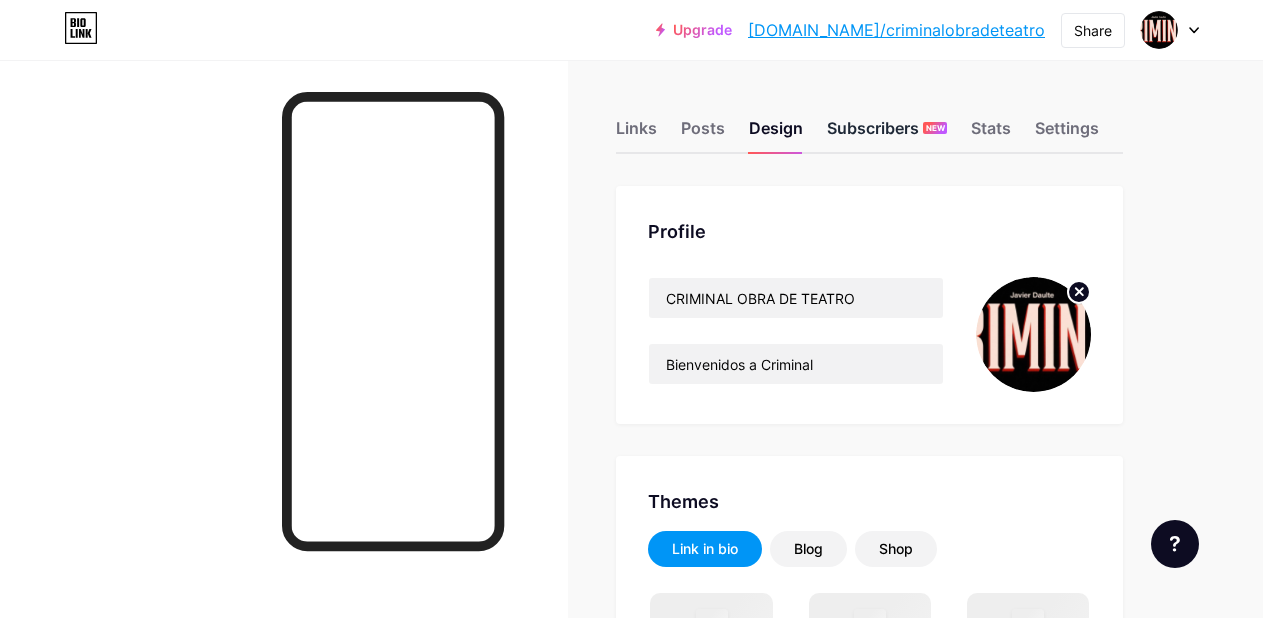 click on "Subscribers
NEW" at bounding box center [887, 134] 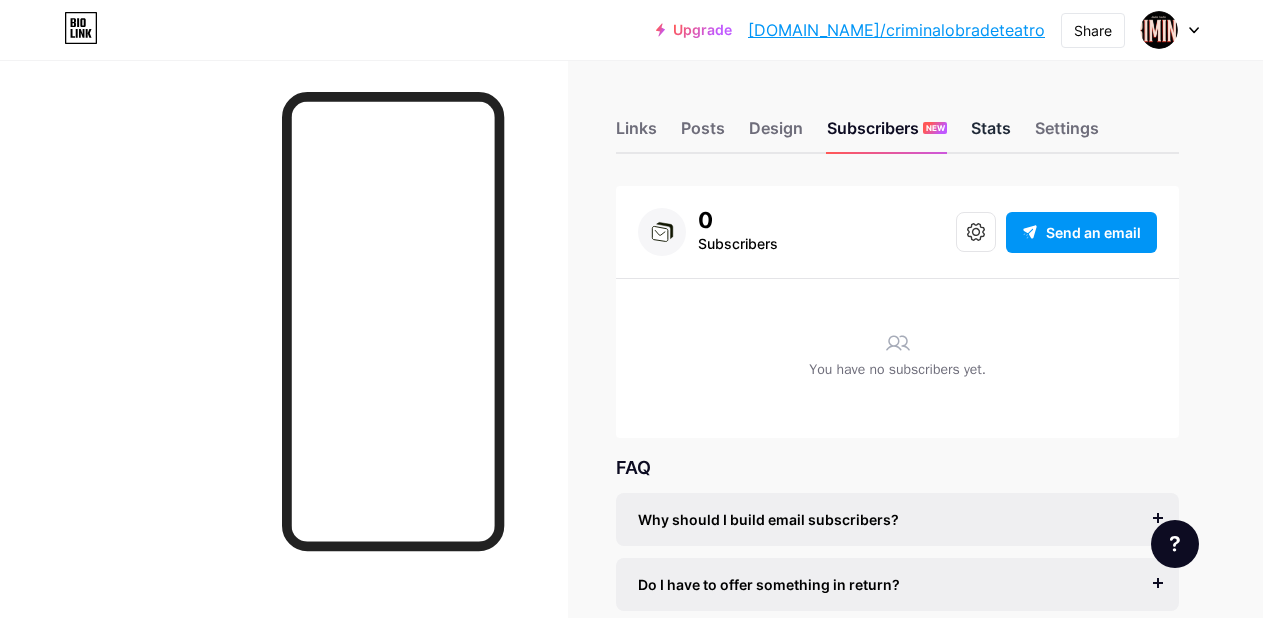 click on "Stats" at bounding box center [991, 134] 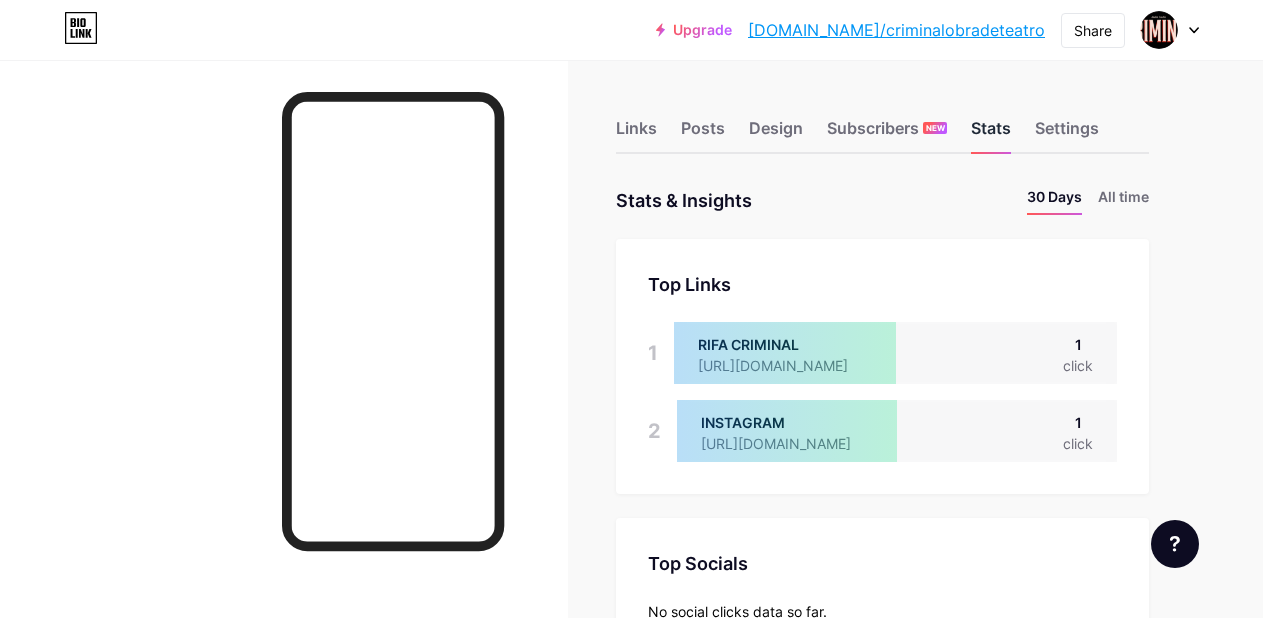 scroll, scrollTop: 999382, scrollLeft: 998737, axis: both 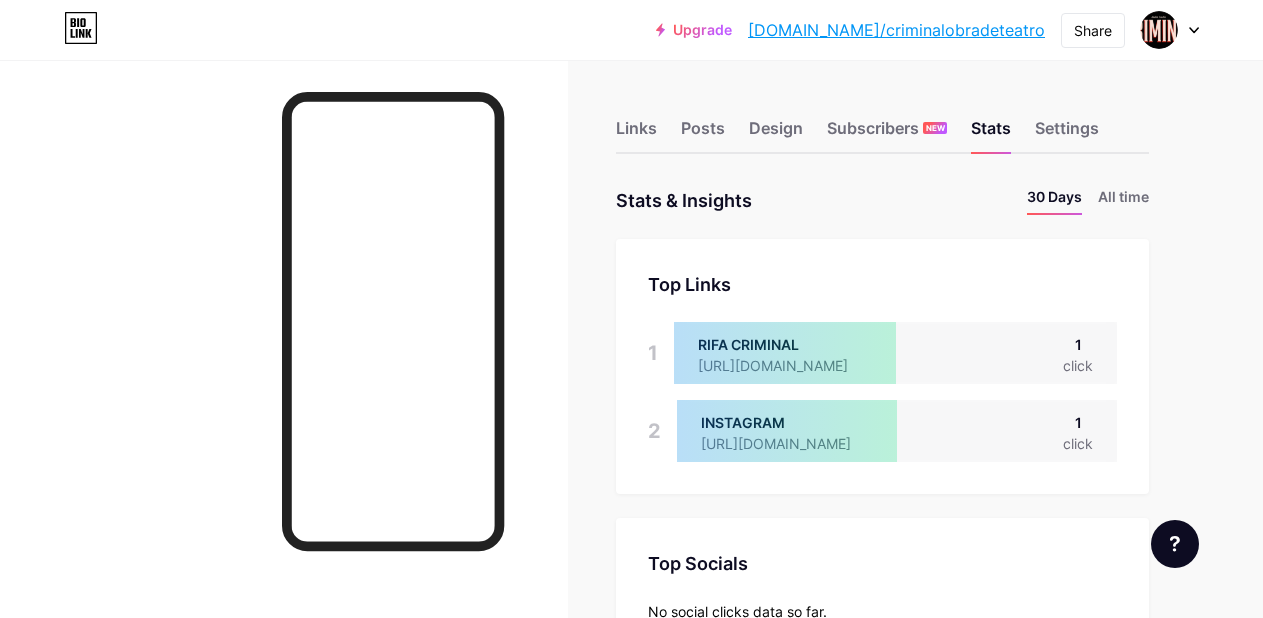click on "Top Links" at bounding box center (882, 284) 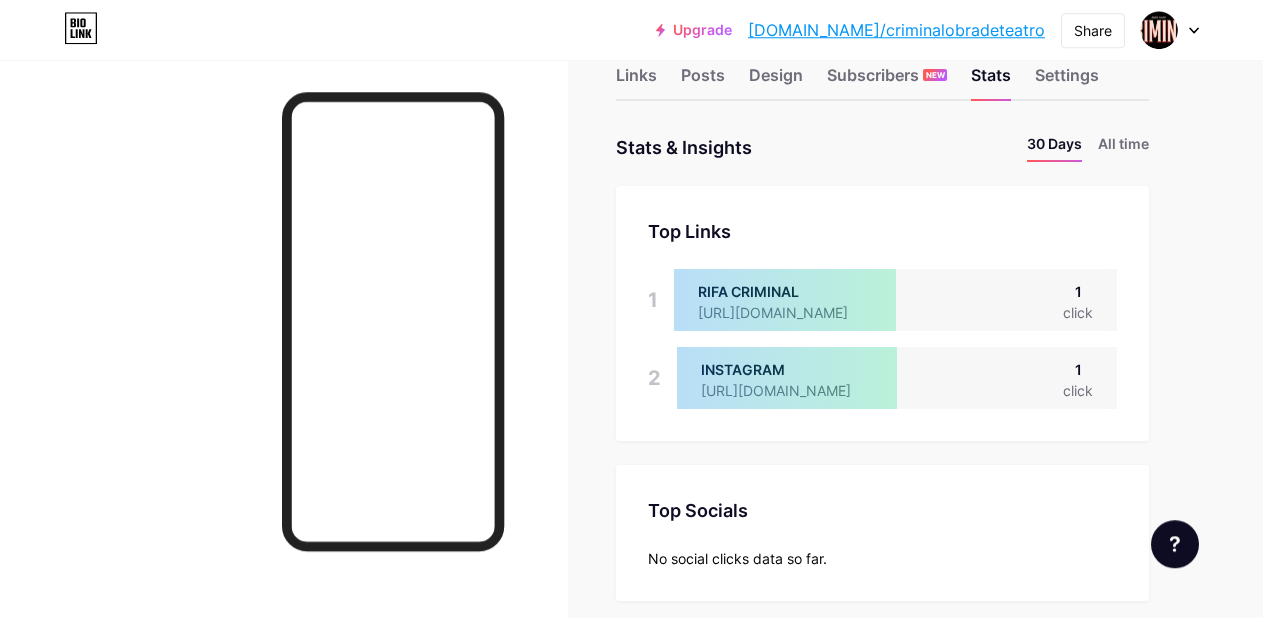 scroll, scrollTop: 0, scrollLeft: 0, axis: both 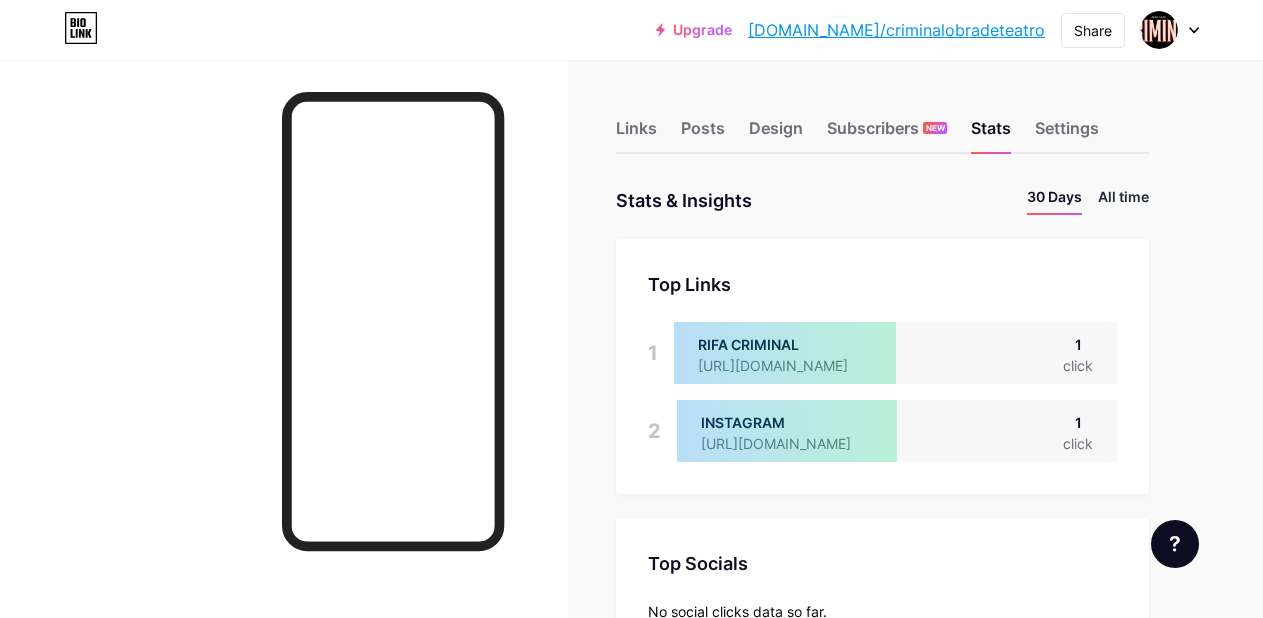 click on "All
time" at bounding box center [1123, 200] 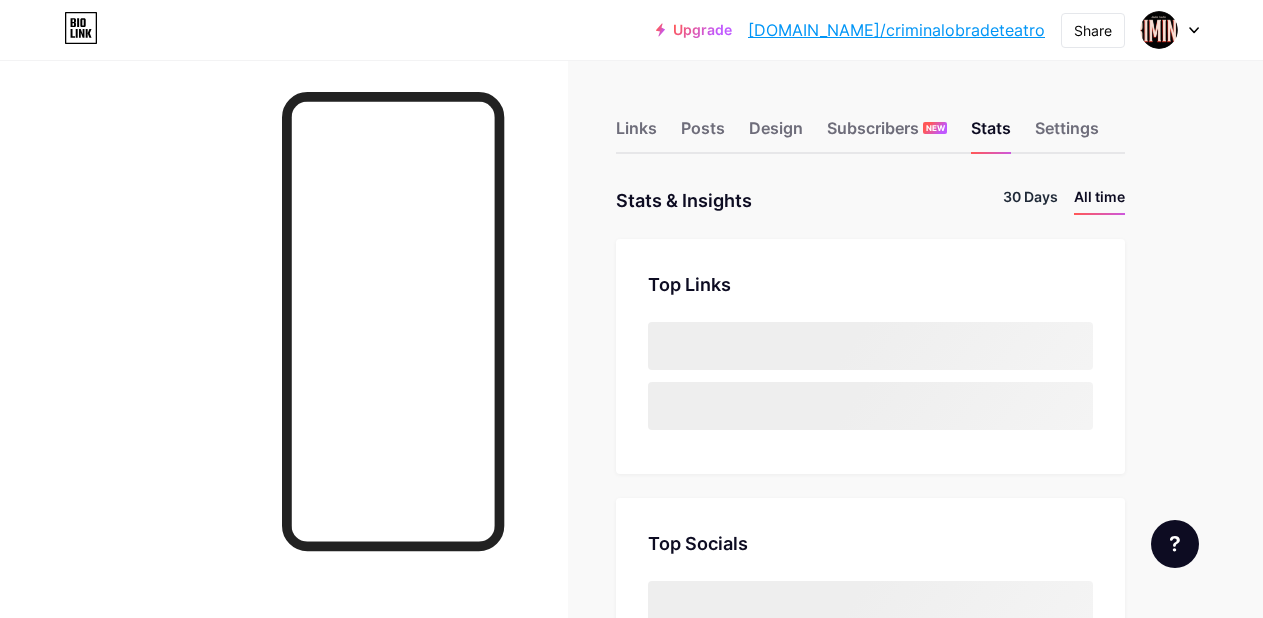 scroll, scrollTop: 999382, scrollLeft: 998737, axis: both 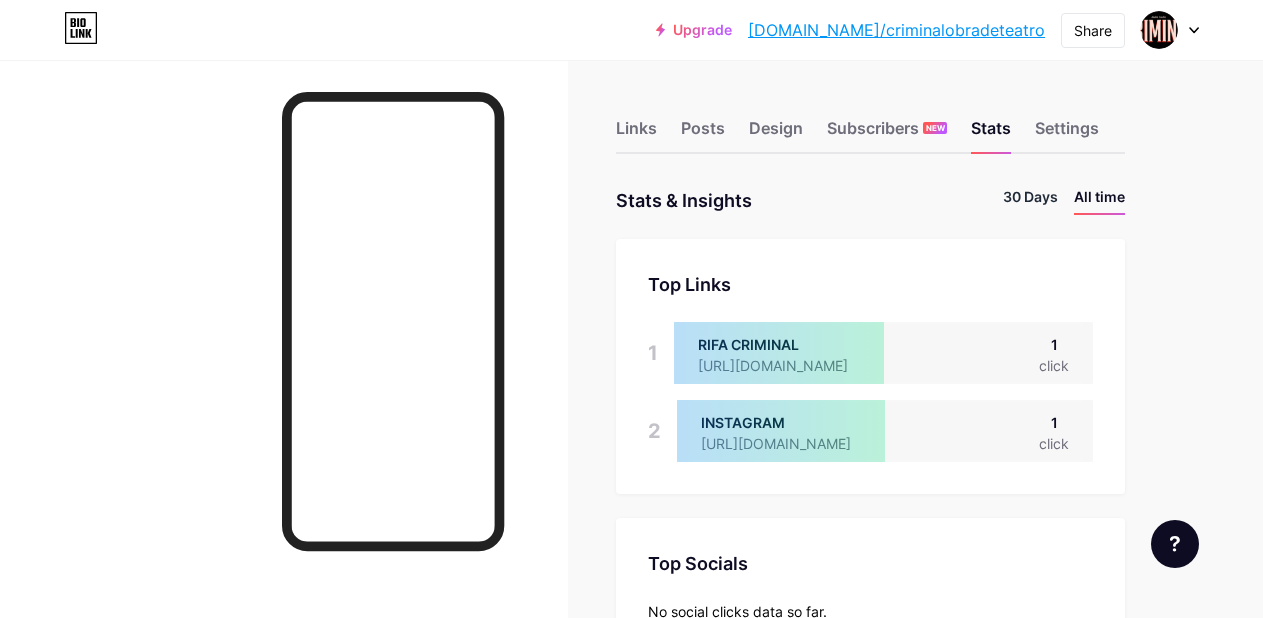 click on "30 Days" at bounding box center (1030, 200) 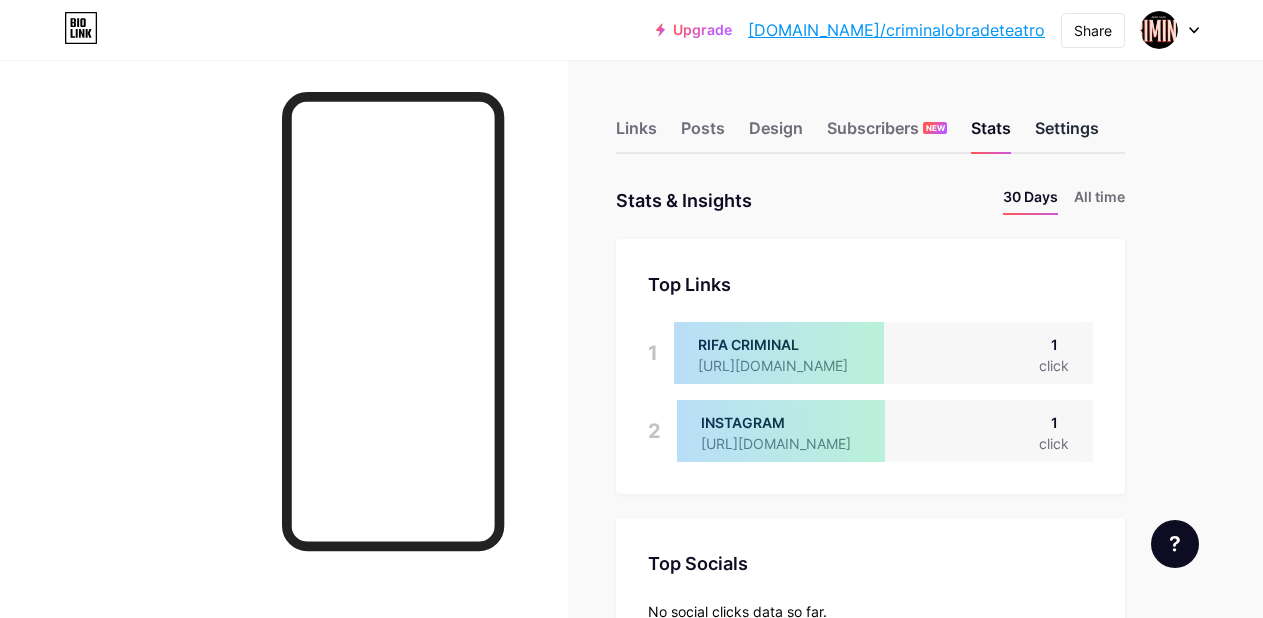 click on "Settings" at bounding box center [1067, 134] 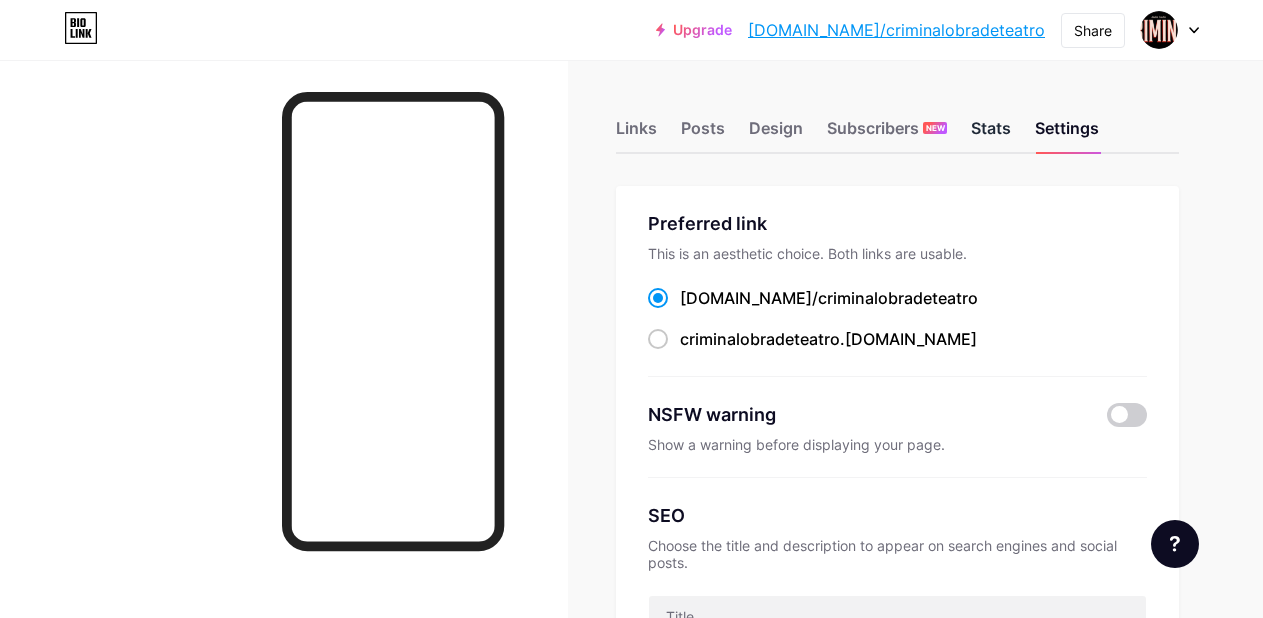 click on "Stats" at bounding box center (991, 134) 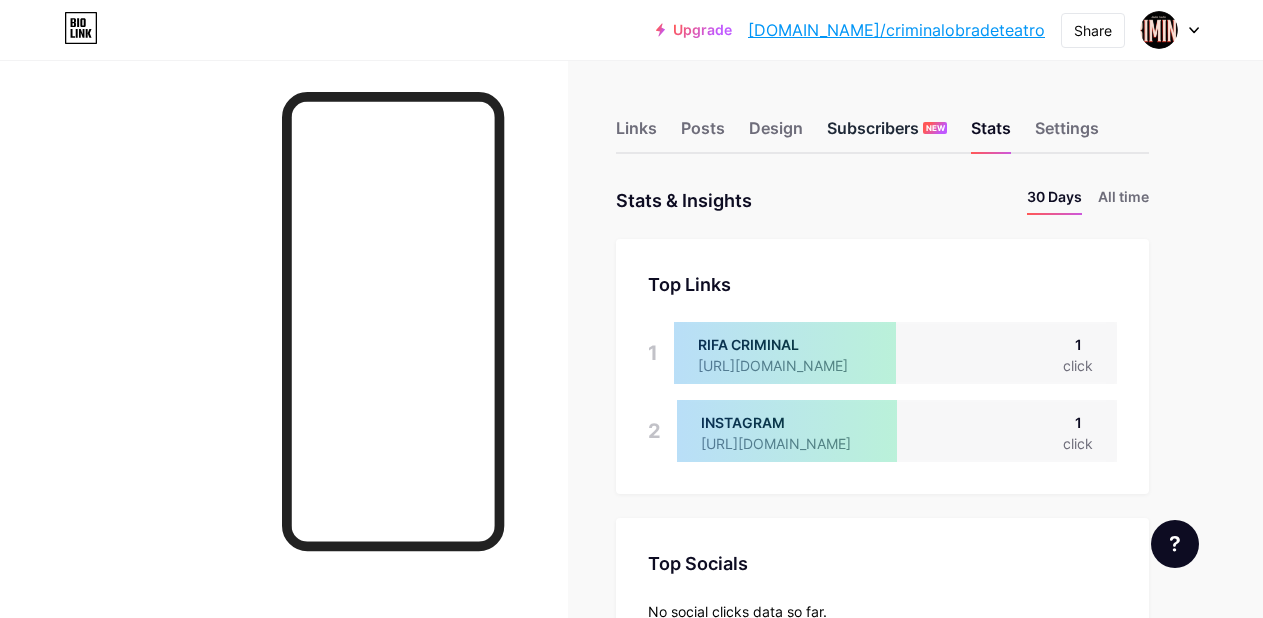 scroll, scrollTop: 999382, scrollLeft: 998737, axis: both 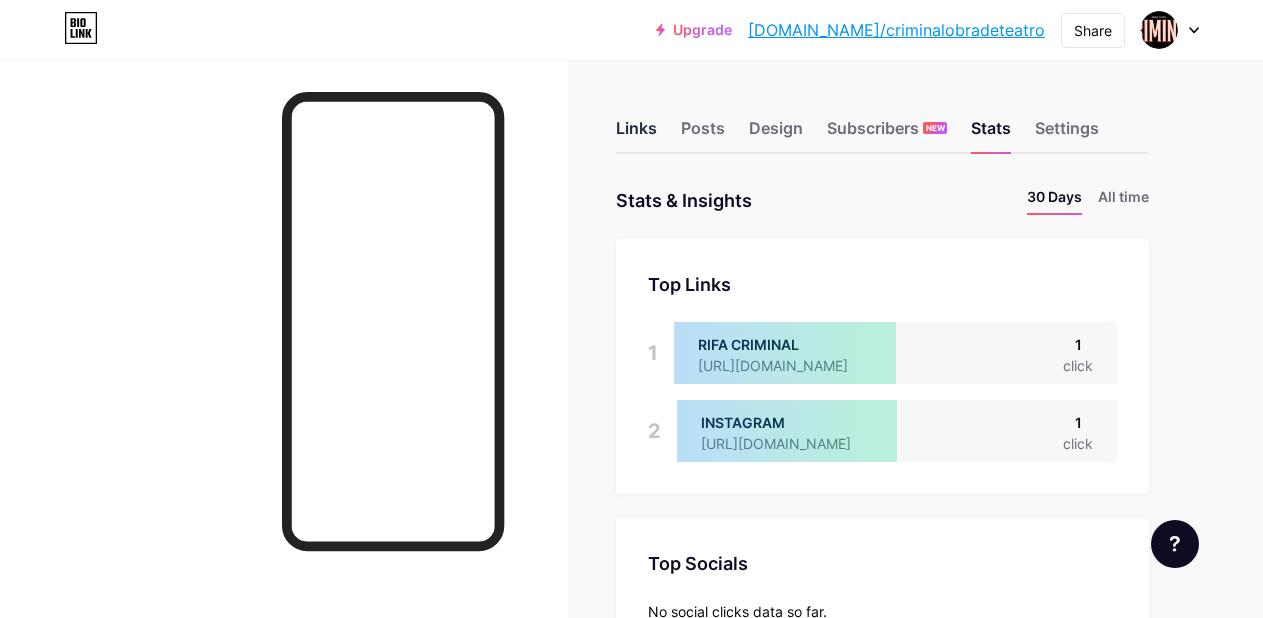 click on "Links" at bounding box center [636, 134] 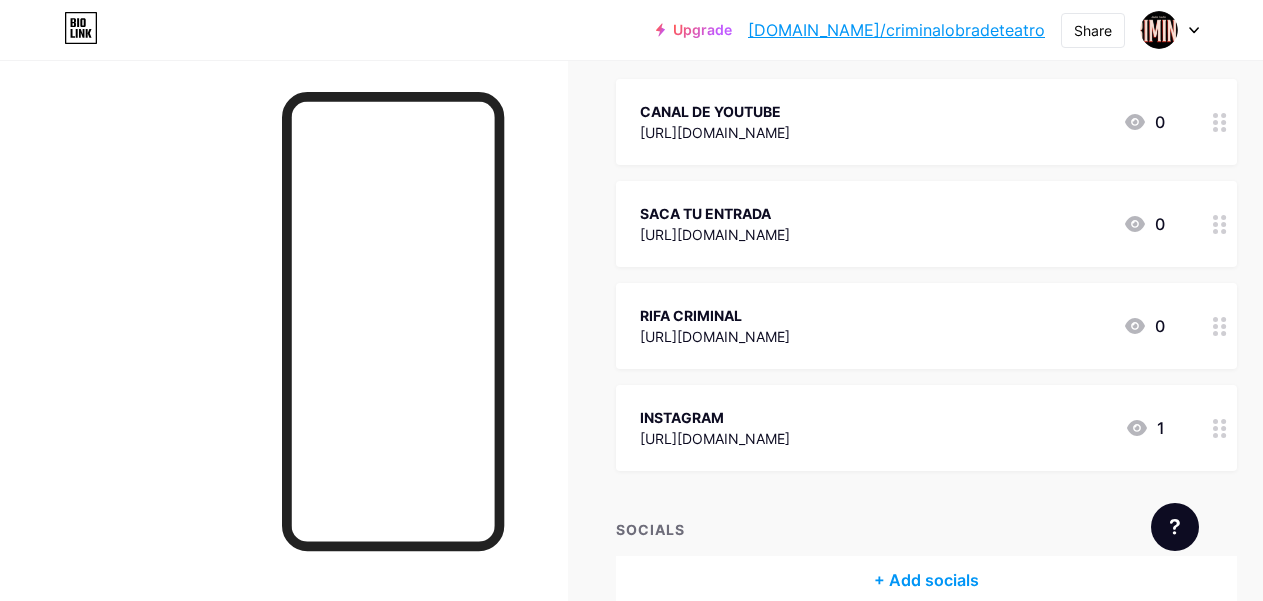 scroll, scrollTop: 134, scrollLeft: 0, axis: vertical 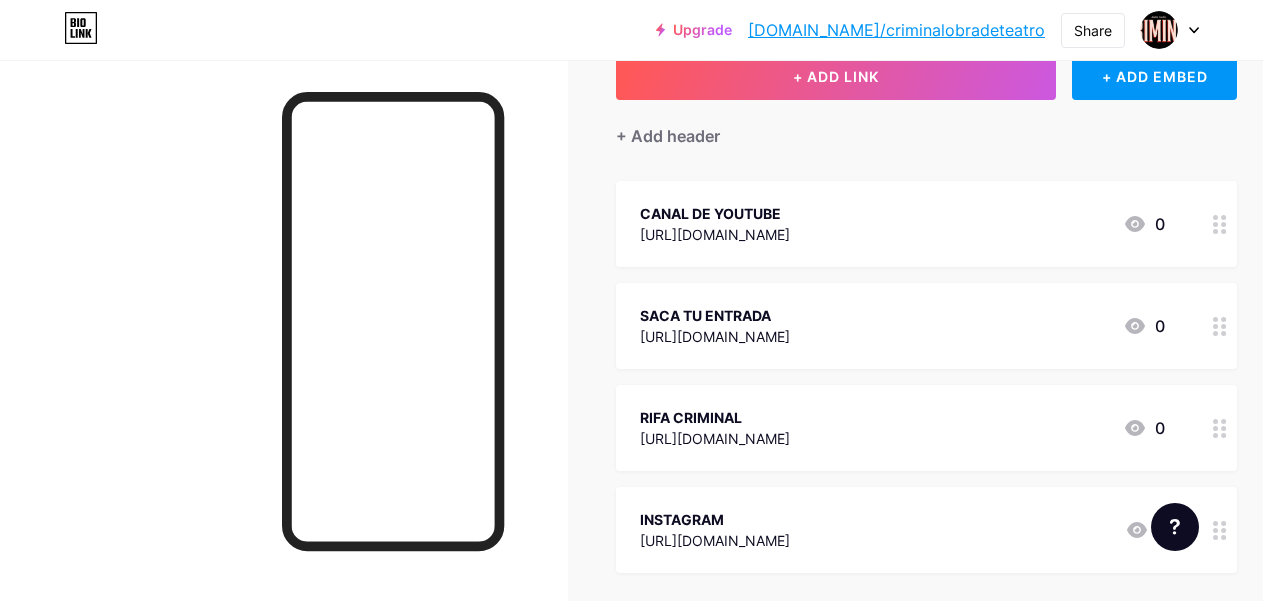click on "[DOMAIN_NAME]/criminalobradeteatro" at bounding box center [896, 30] 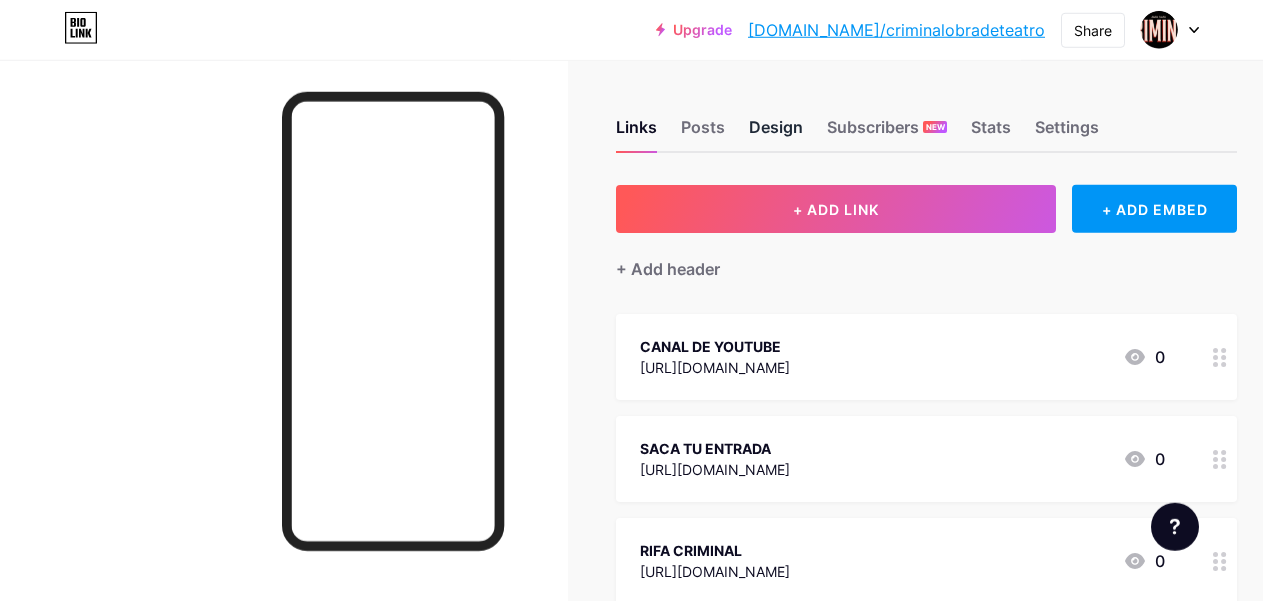 scroll, scrollTop: 0, scrollLeft: 0, axis: both 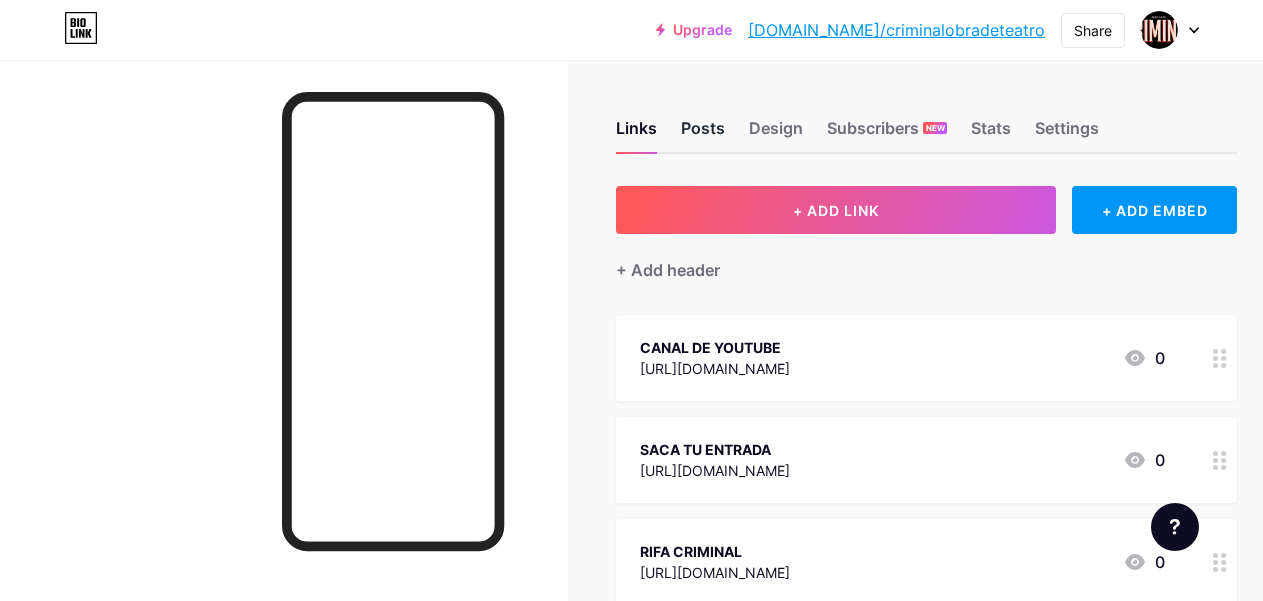 click on "Posts" at bounding box center [703, 134] 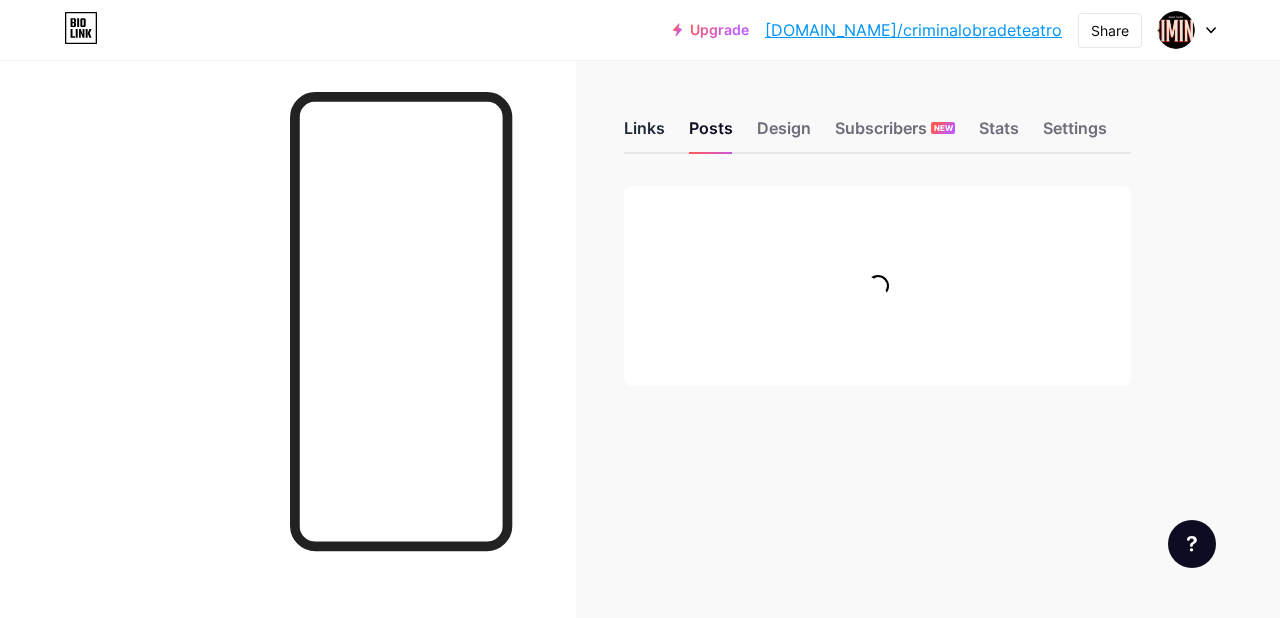 click on "Links" at bounding box center [644, 134] 